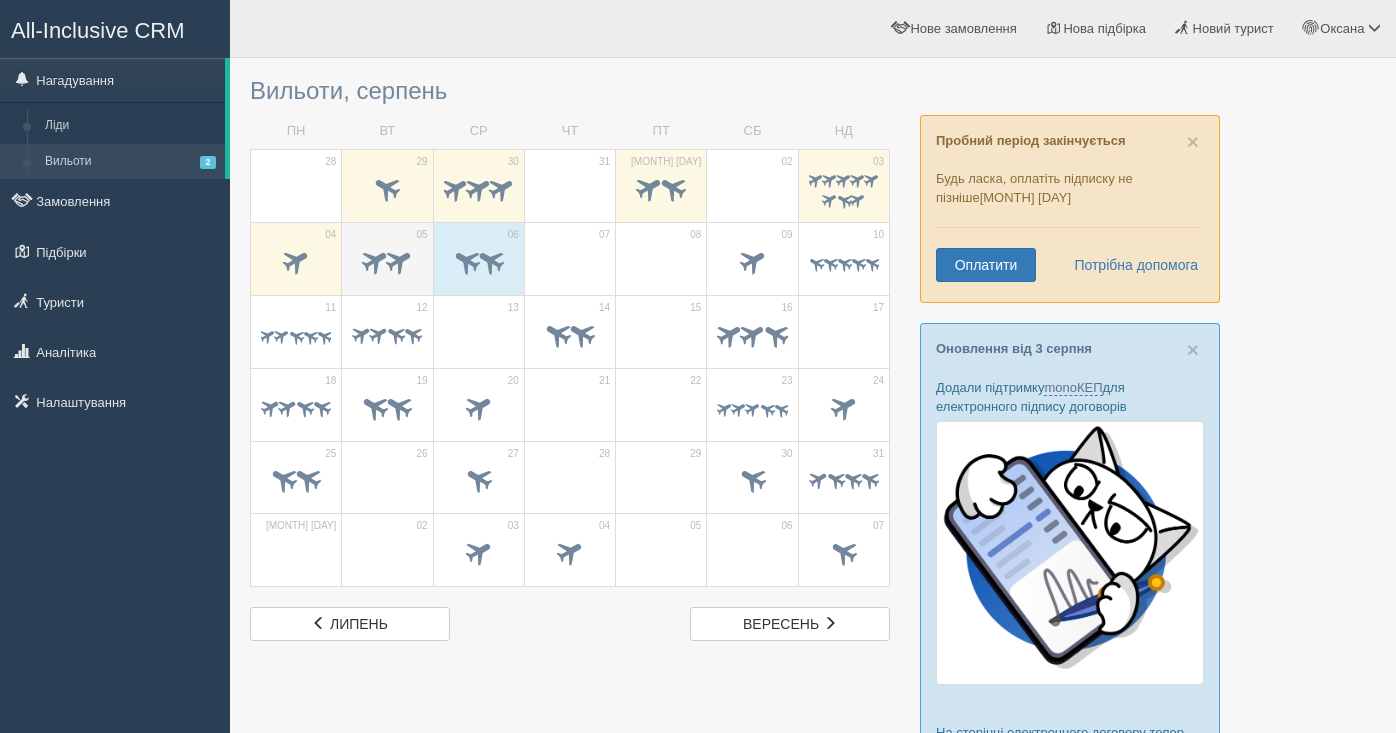 scroll, scrollTop: 0, scrollLeft: 0, axis: both 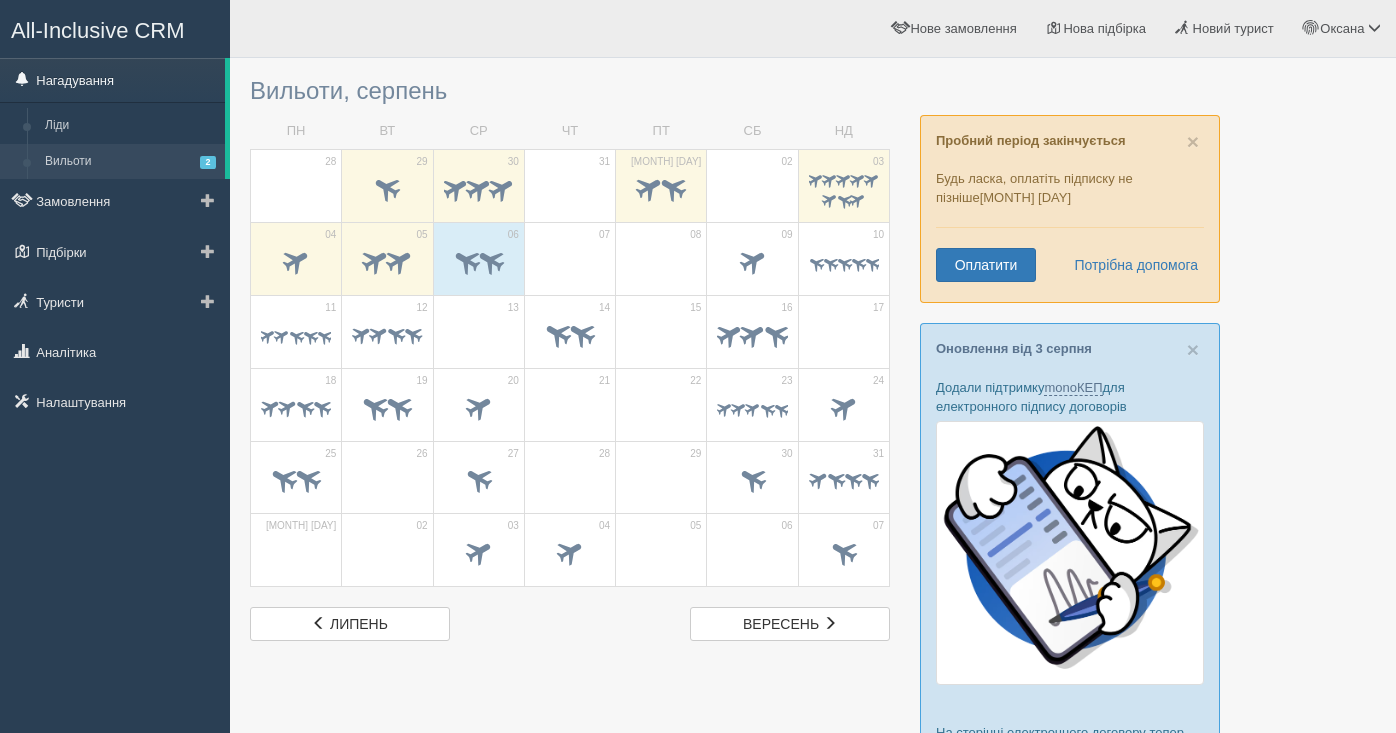 click on "Нагадування" at bounding box center (112, 80) 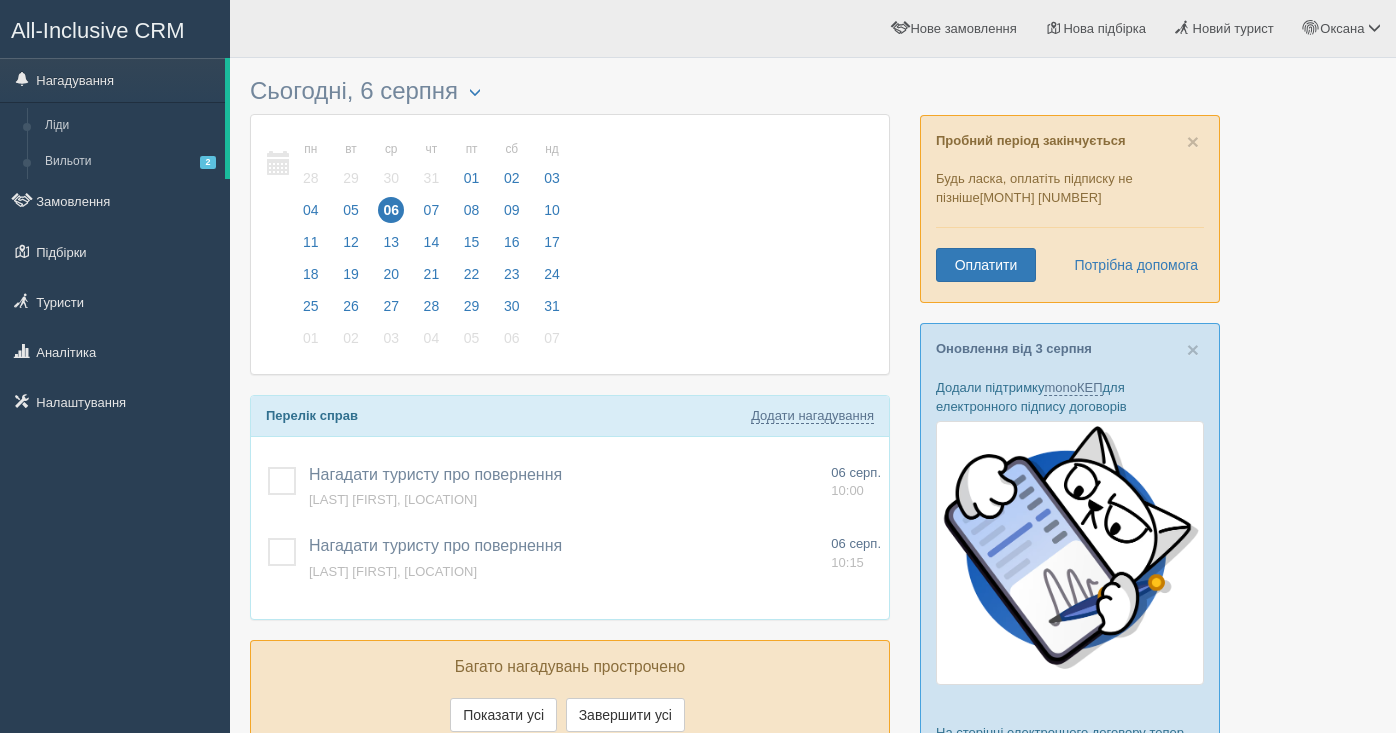 scroll, scrollTop: 0, scrollLeft: 0, axis: both 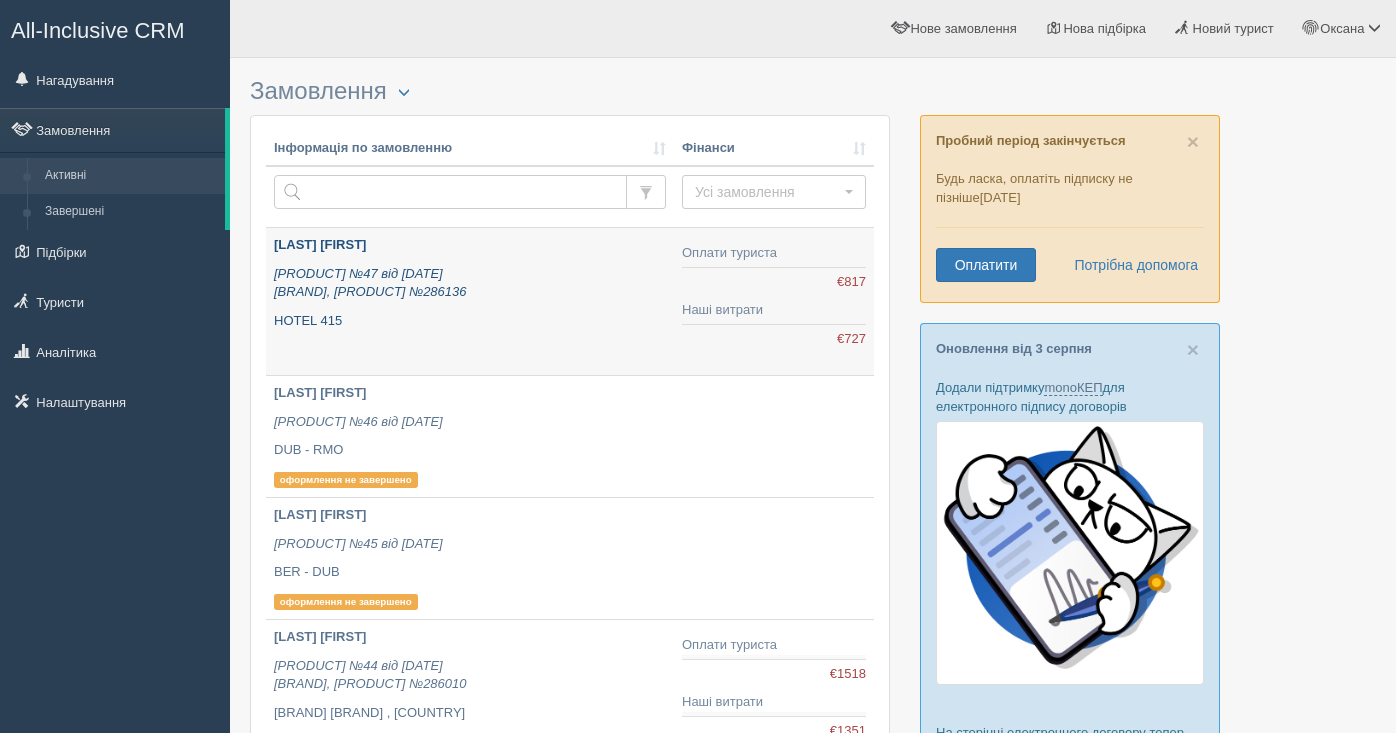click on "SOBOLIEVA NATALIIA
Пакетний тур №47 від 06.08.2025
Alf, заявка №286136
HOTEL 415" at bounding box center [470, 283] 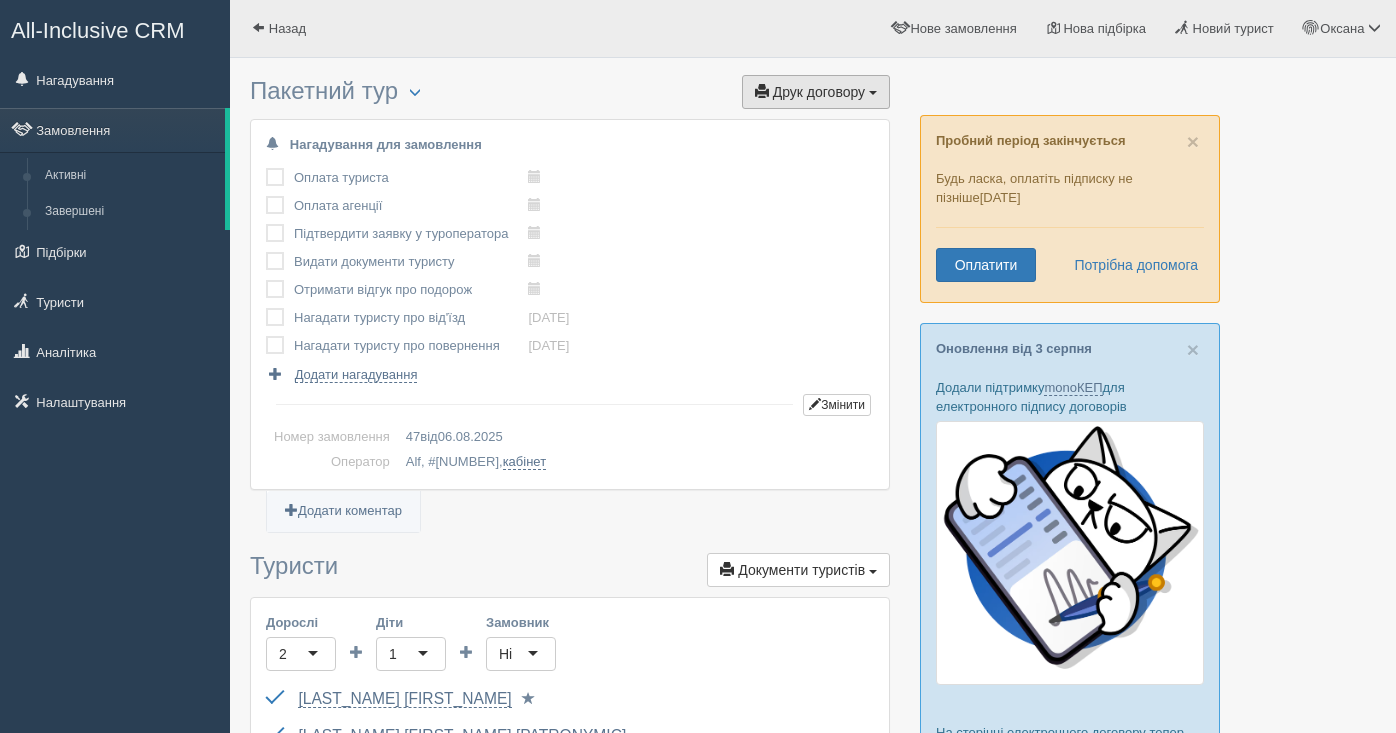 scroll, scrollTop: 0, scrollLeft: 0, axis: both 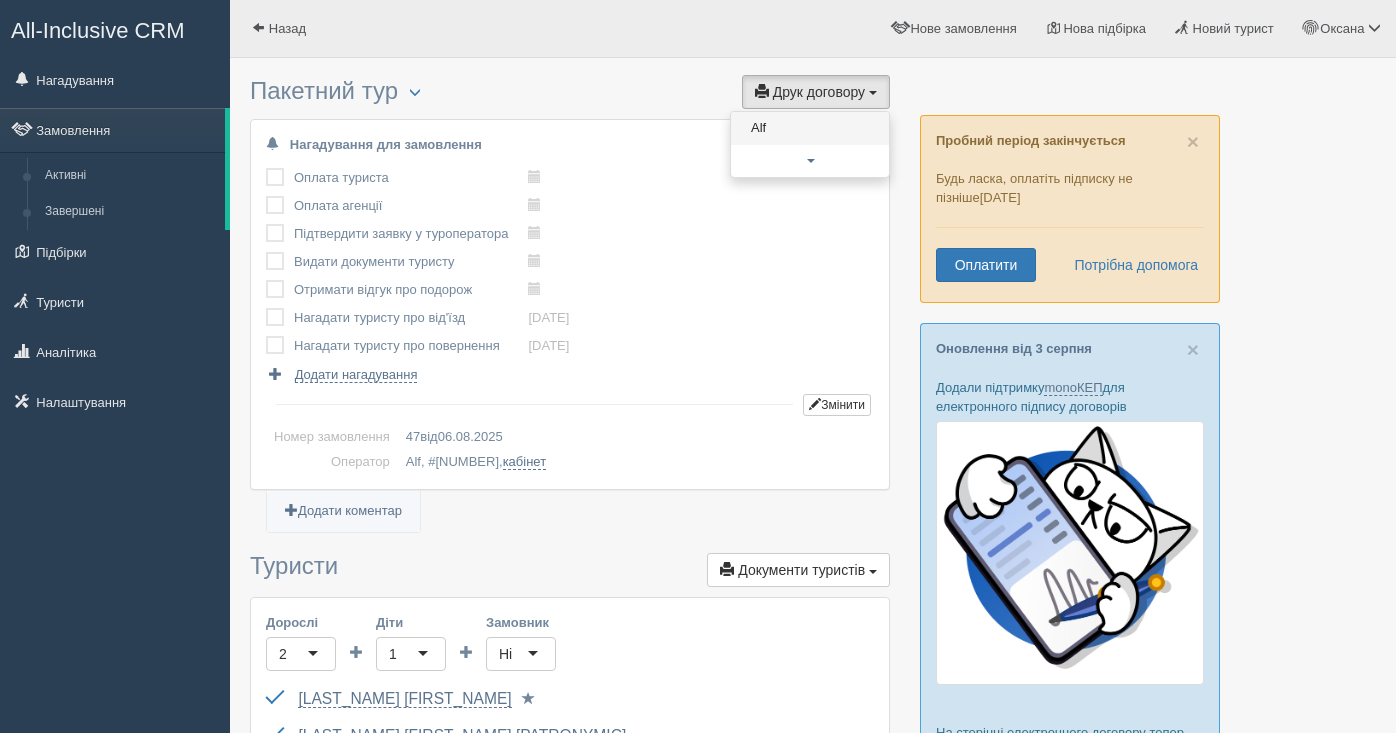 click on "Alf" at bounding box center [810, 128] 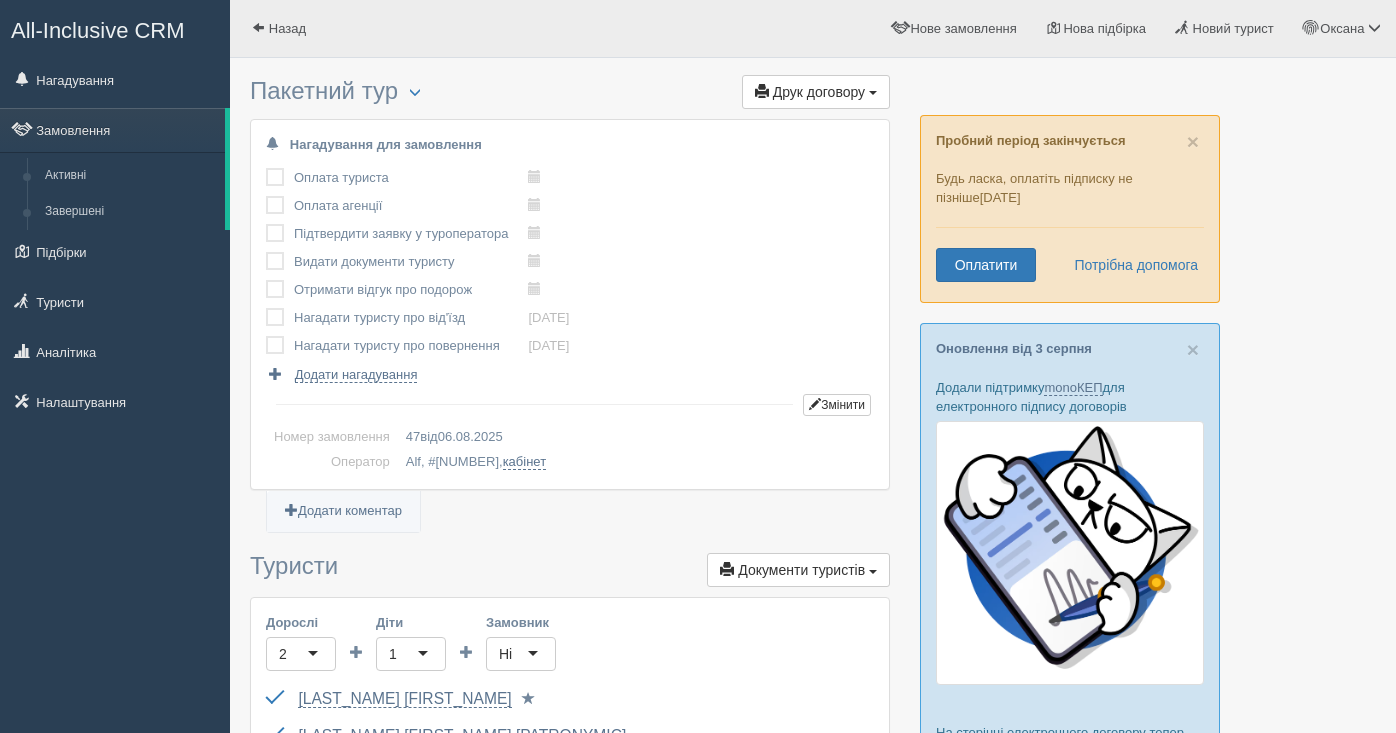 scroll, scrollTop: 187, scrollLeft: 0, axis: vertical 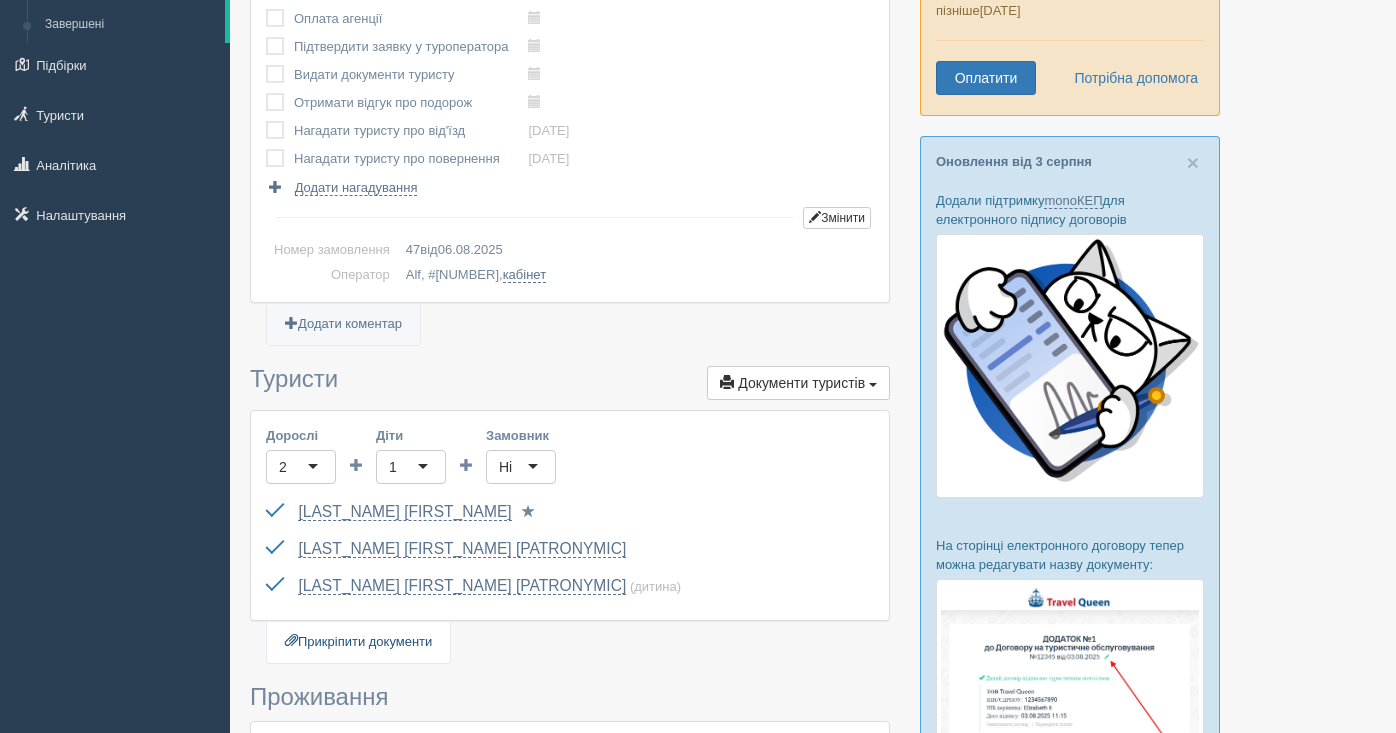 click on "Прикріпити документи" at bounding box center (358, 642) 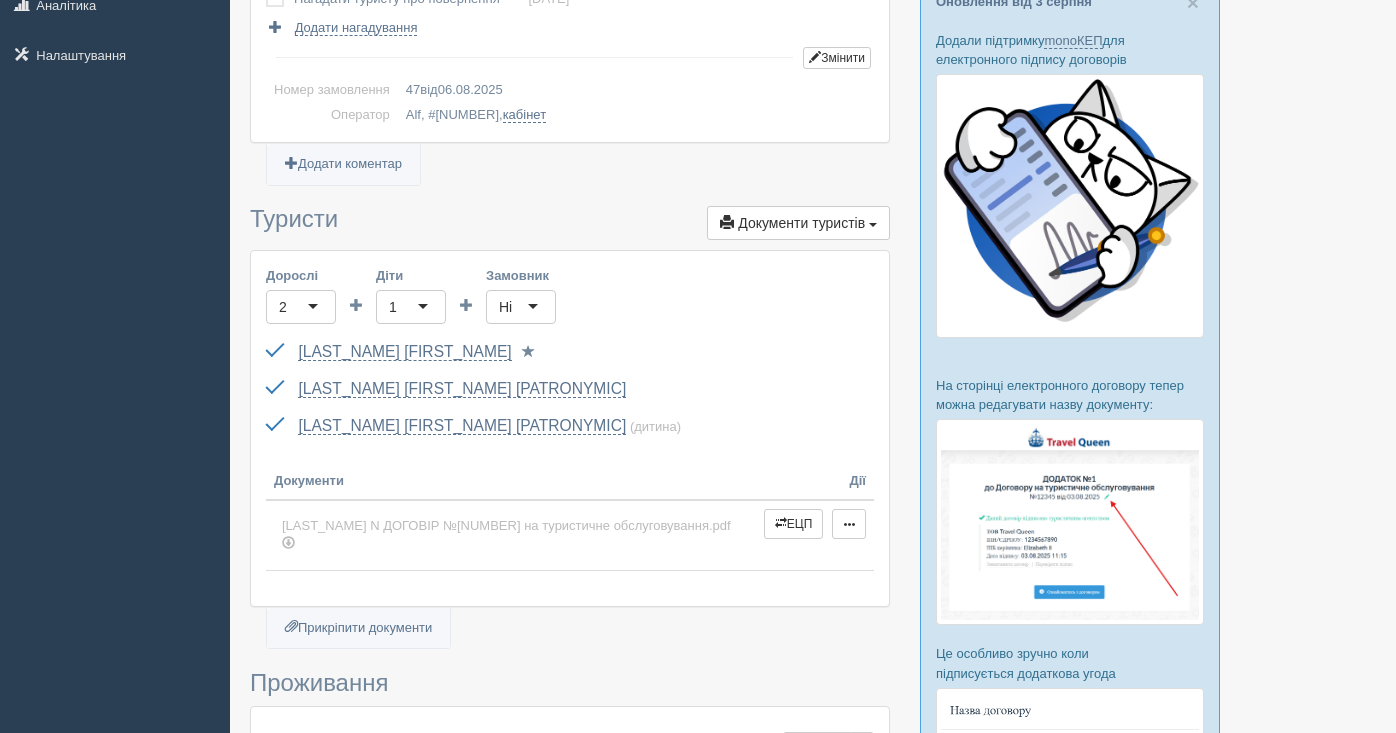 scroll, scrollTop: 0, scrollLeft: 0, axis: both 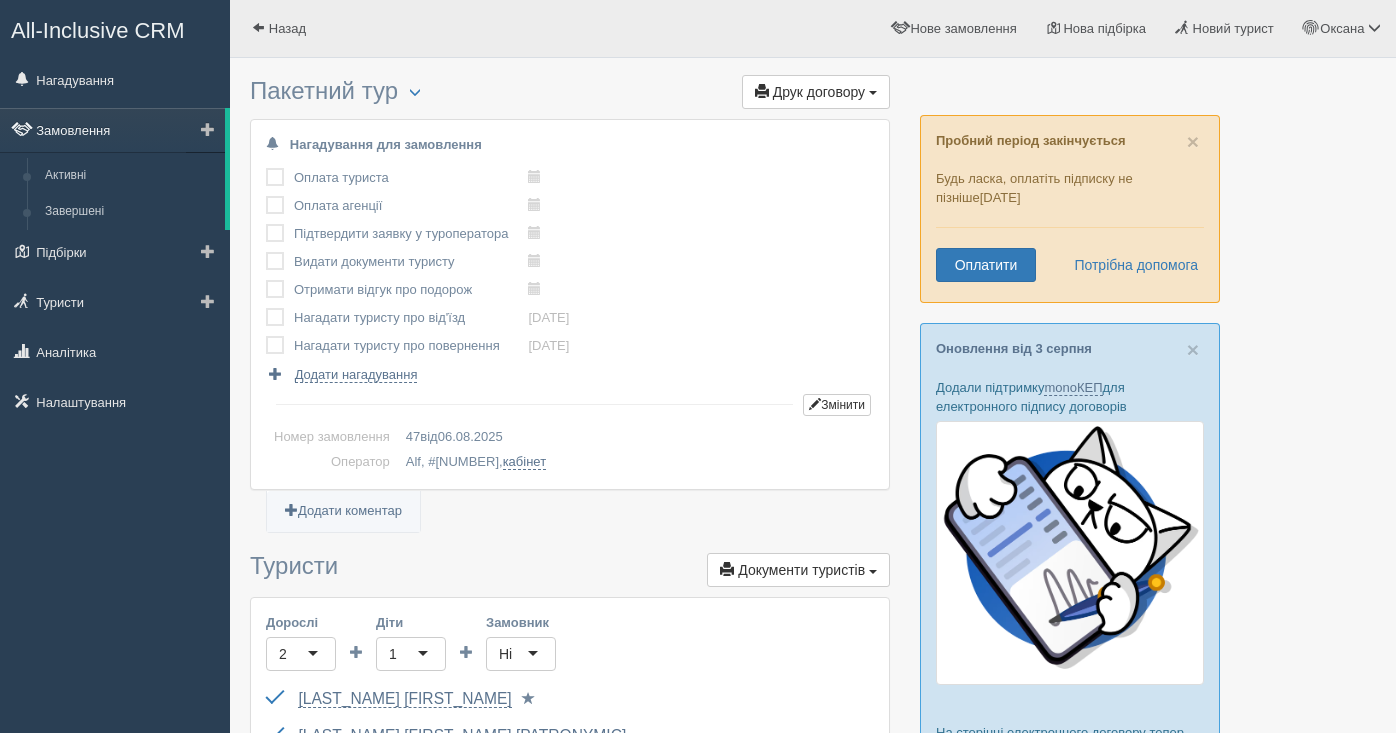 click on "Замовлення" at bounding box center [112, 130] 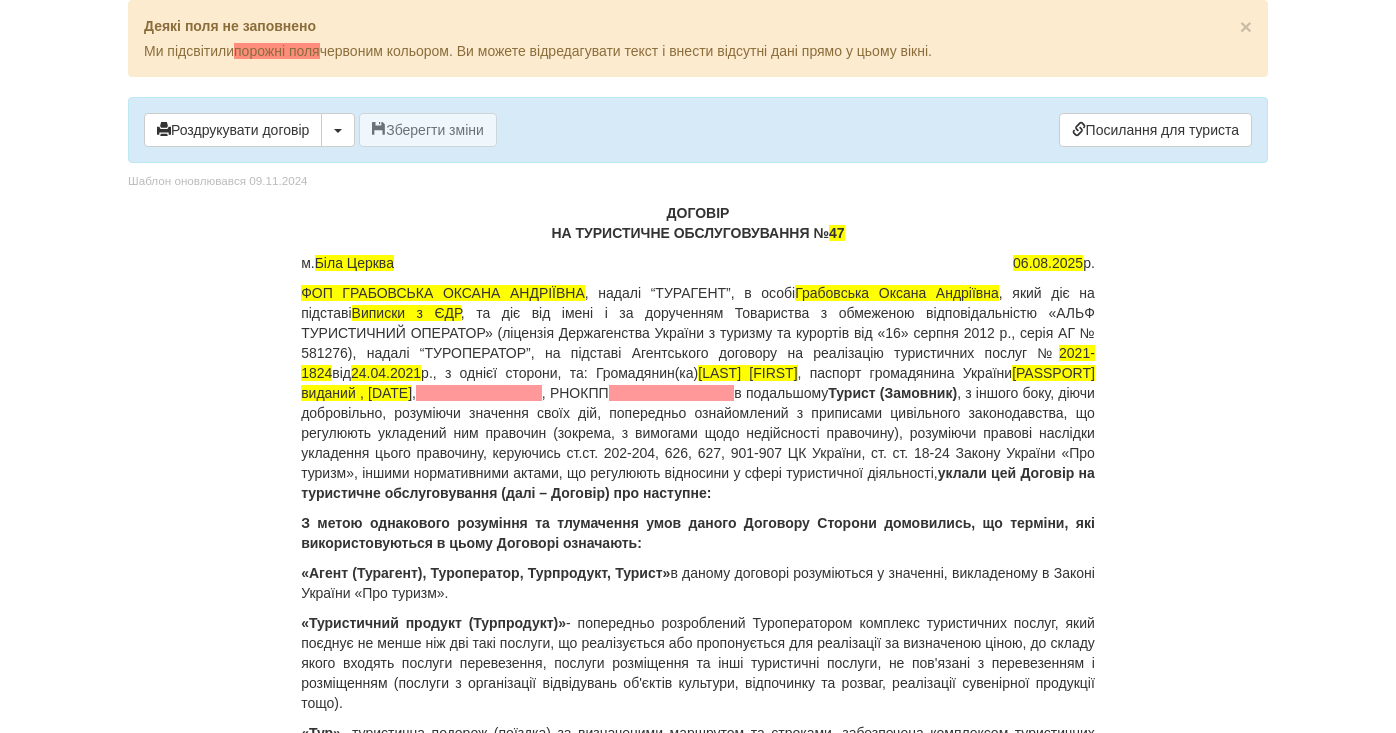 scroll, scrollTop: 0, scrollLeft: 0, axis: both 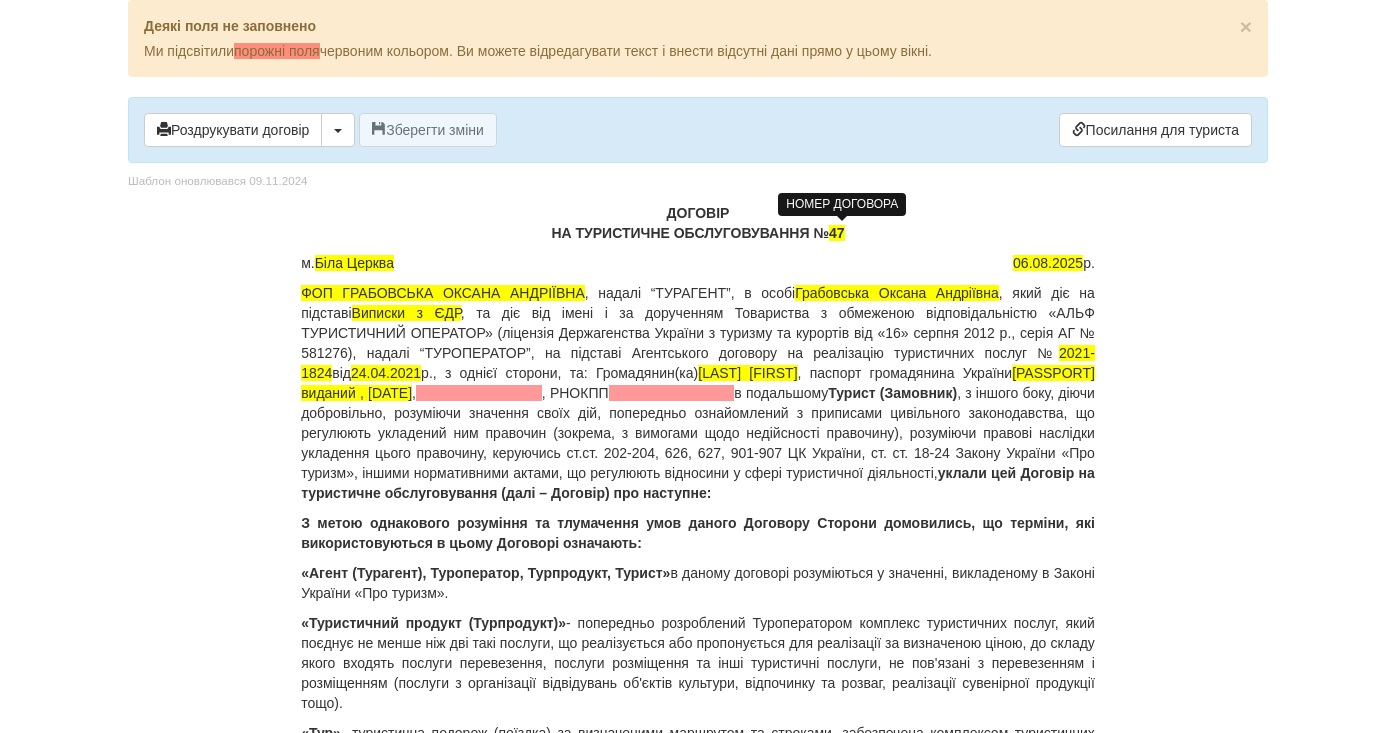click on "47" at bounding box center (837, 233) 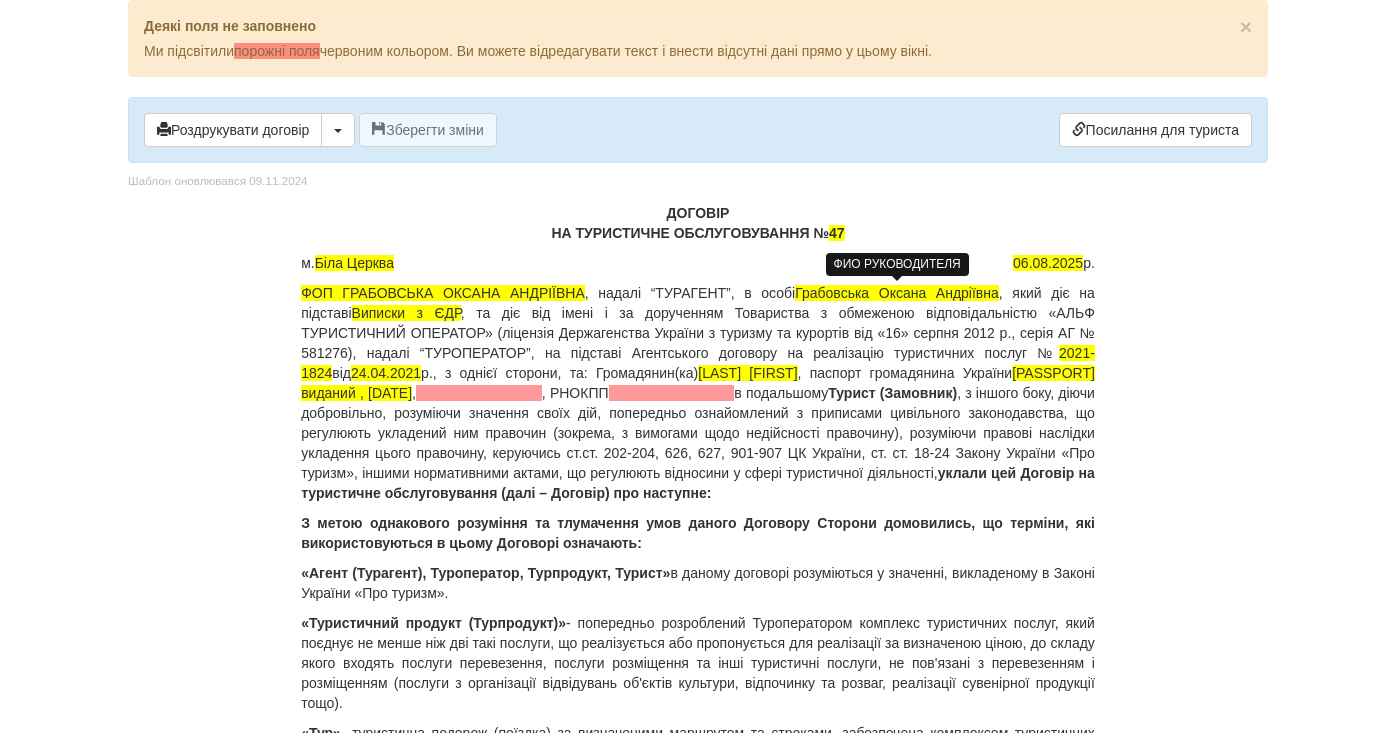 type 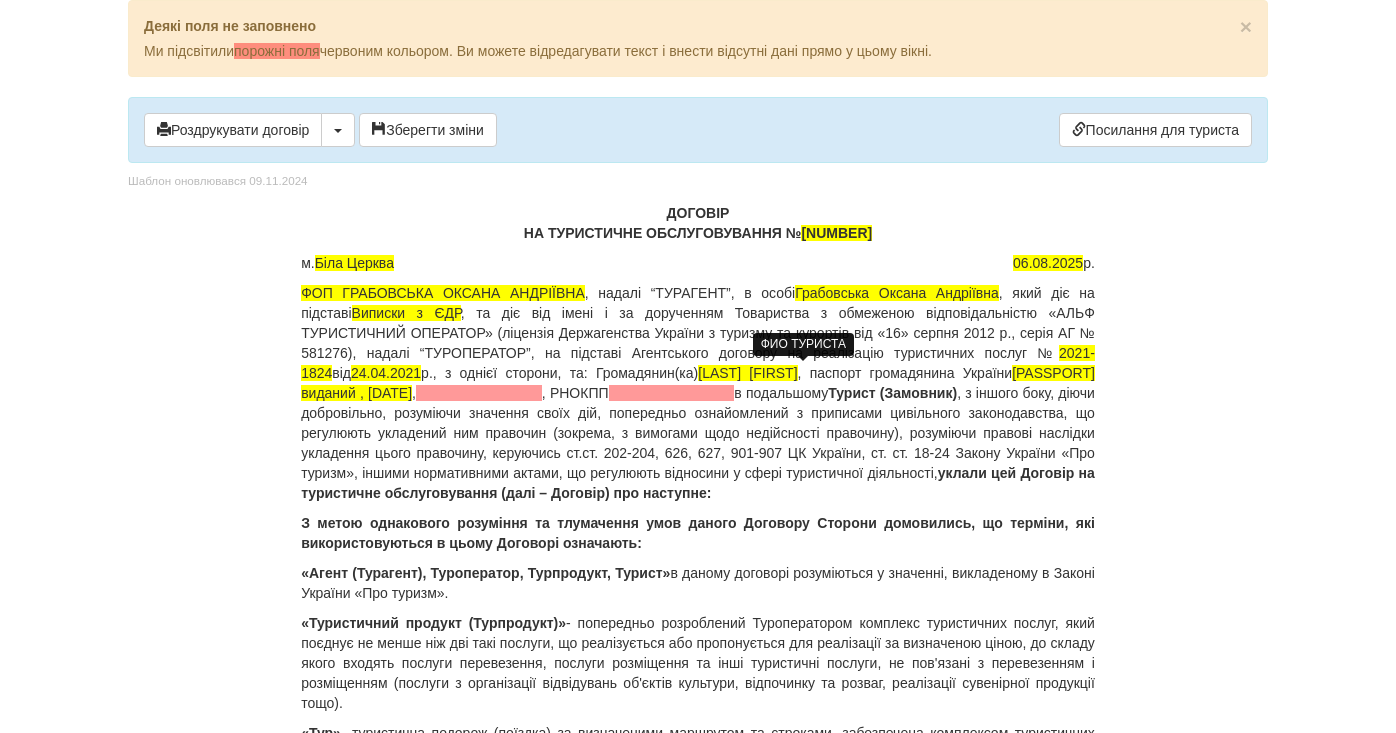 click on "[LAST] [FIRST]" at bounding box center [747, 373] 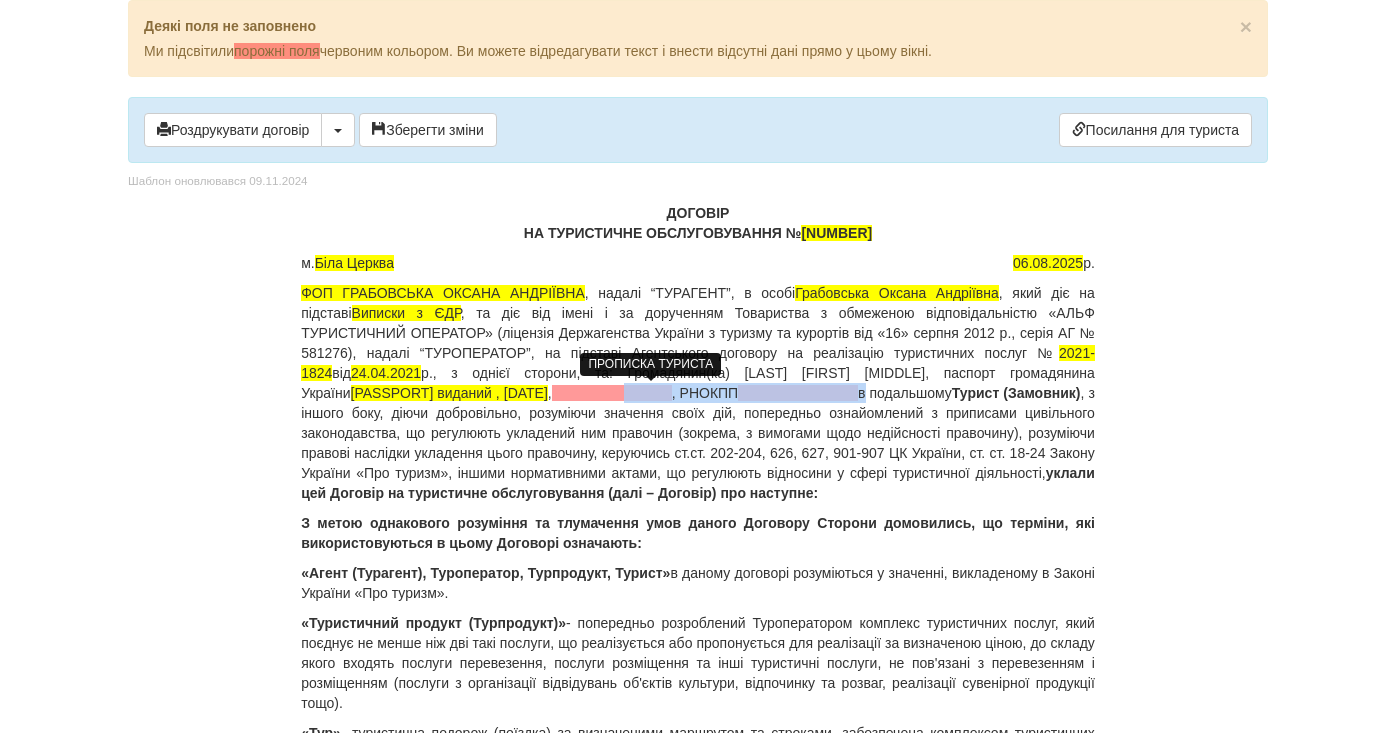 drag, startPoint x: 943, startPoint y: 393, endPoint x: 663, endPoint y: 392, distance: 280.0018 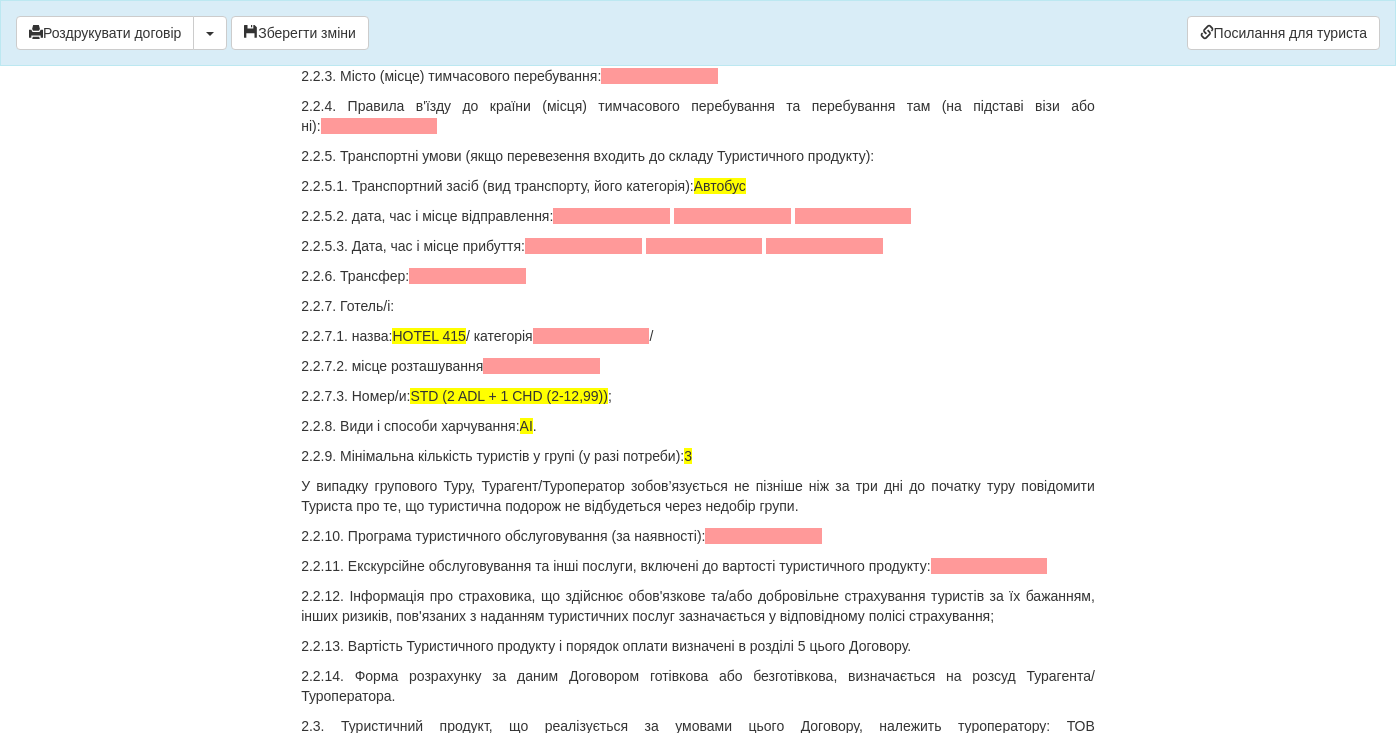 scroll, scrollTop: 2454, scrollLeft: 0, axis: vertical 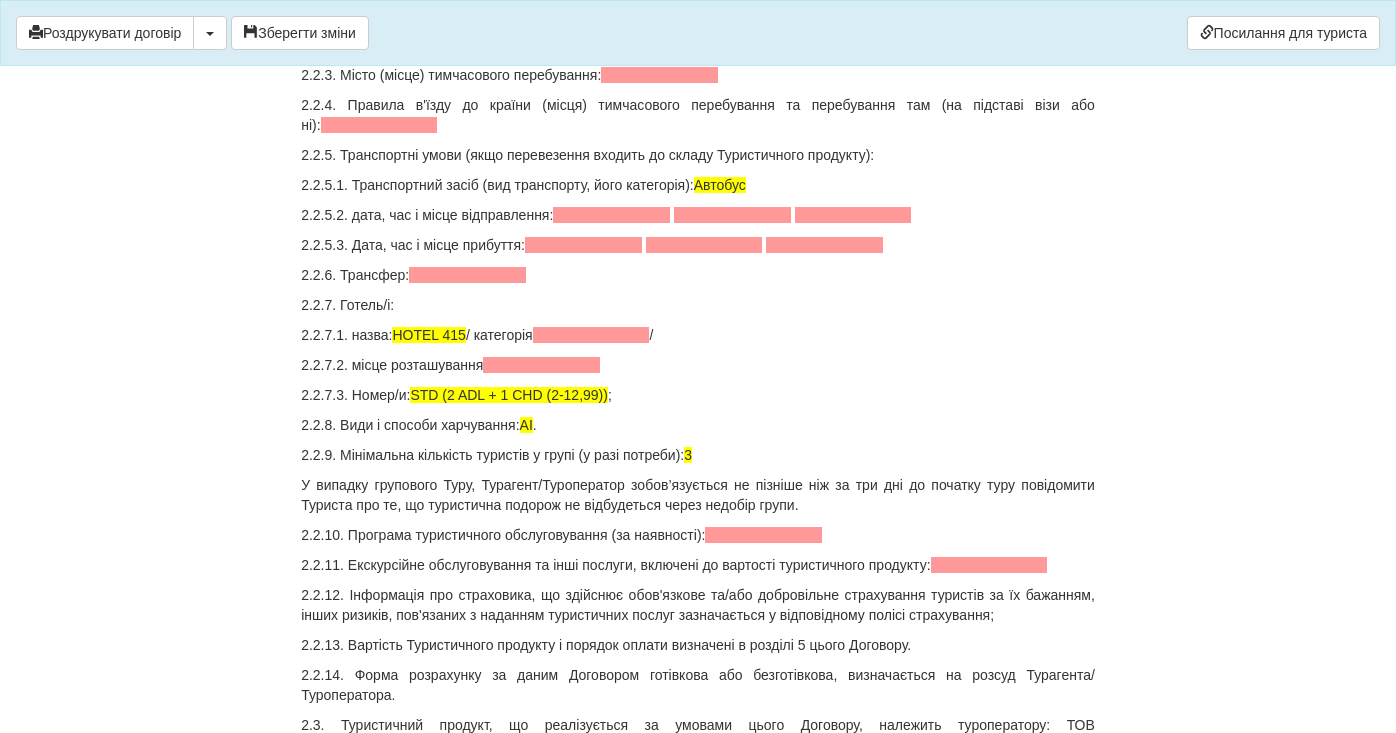 click on "ДОГОВІР
НА ТУРИСТИЧНЕ ОБСЛУГОВУВАННЯ №  1966
м.  Біла Церква
[DATE]  р.
ФОП ГРАБОВСЬКА ОКСАНА АНДРІЇВНА , надалі “ТУРАГЕНТ”, в особі  Грабовська Оксана Андріївна , який діє на підставі  Виписки з ЄДР ,
та діє від імені і за дорученням Товариства з обмеженою відповідальністю «АЛЬФ ТУРИСТИЧНИЙ ОПЕРАТОР» (ліцензія Держагенства України з туризму та курортів від «16» серпня [DATE] р., серія АГ № 581276), надалі “ТУРОПЕРАТОР”,
на підставі Агентського договору на реалізацію туристичних послуг №  2021-1824  від  24.04.2021 [PASSPORT] виданий , [DATE]" at bounding box center (698, 5110) 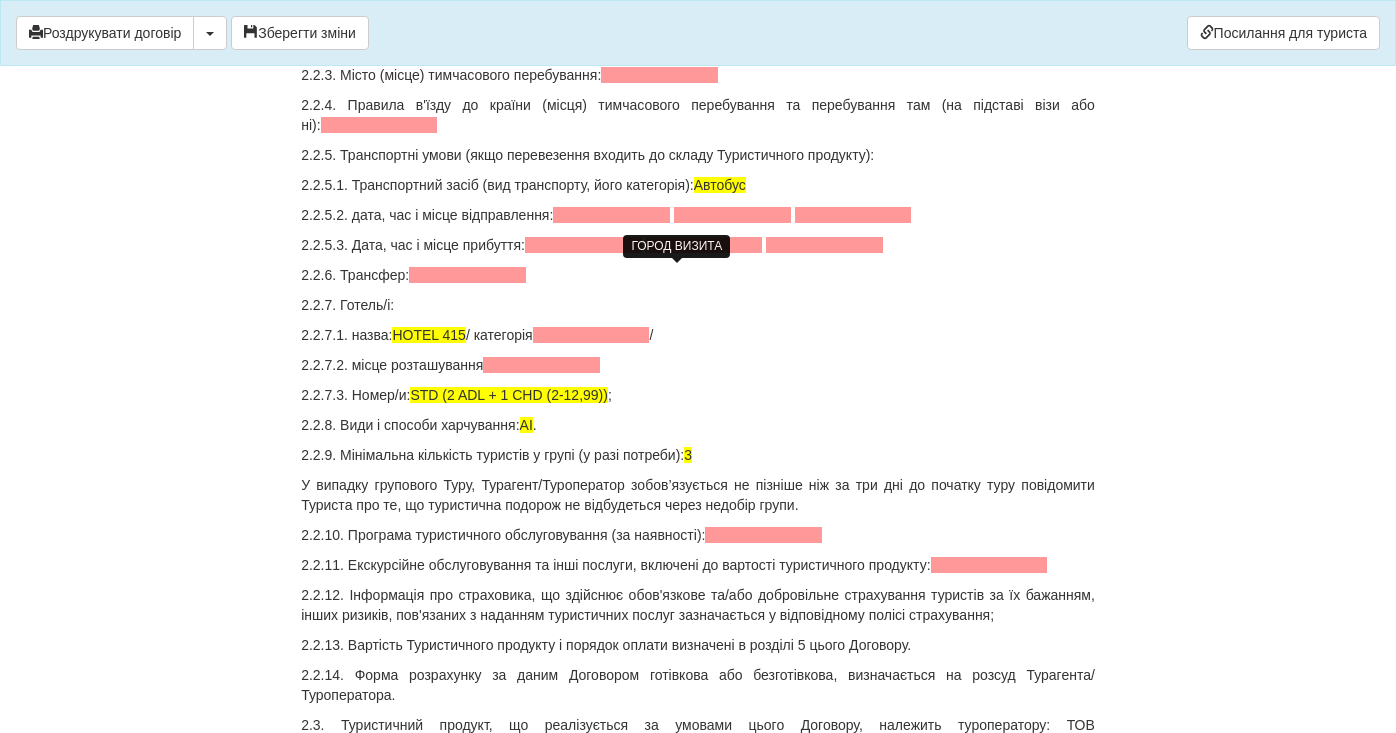 click at bounding box center [659, 75] 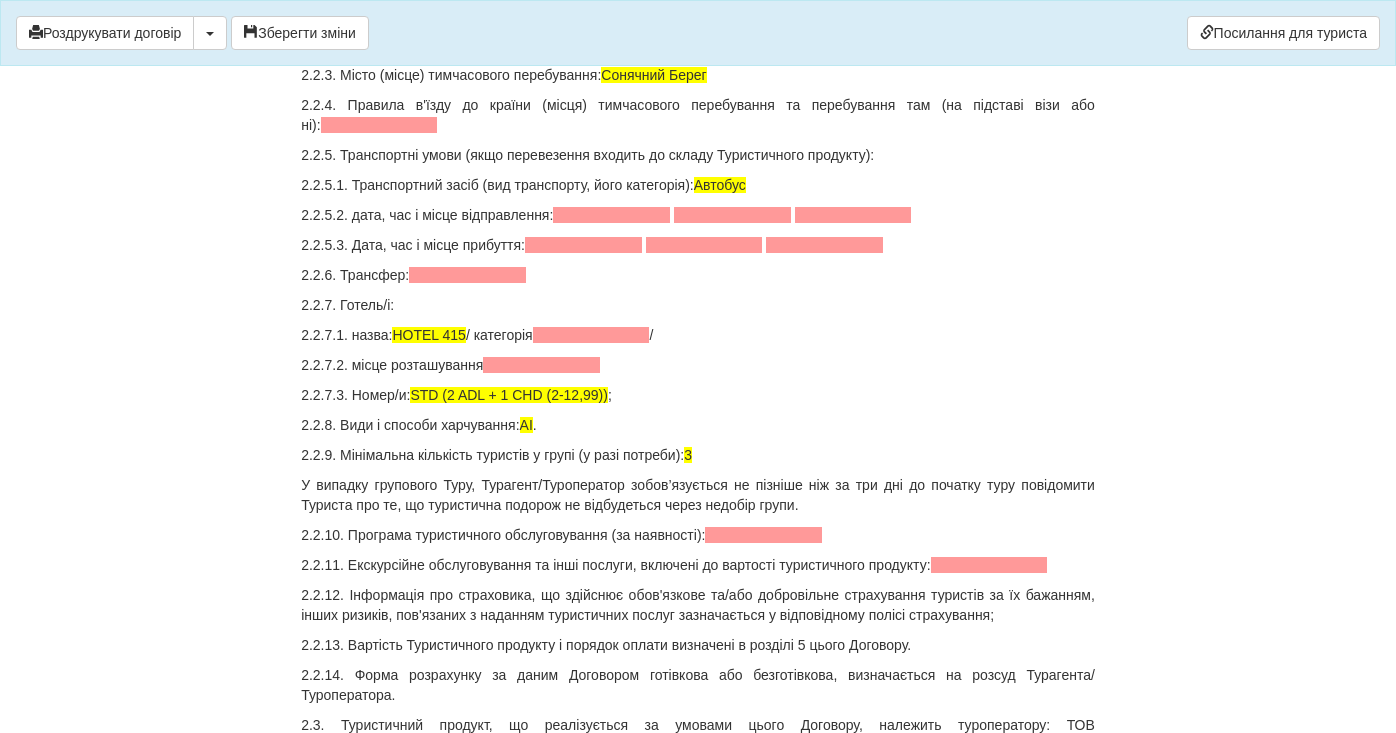 click at bounding box center [379, 125] 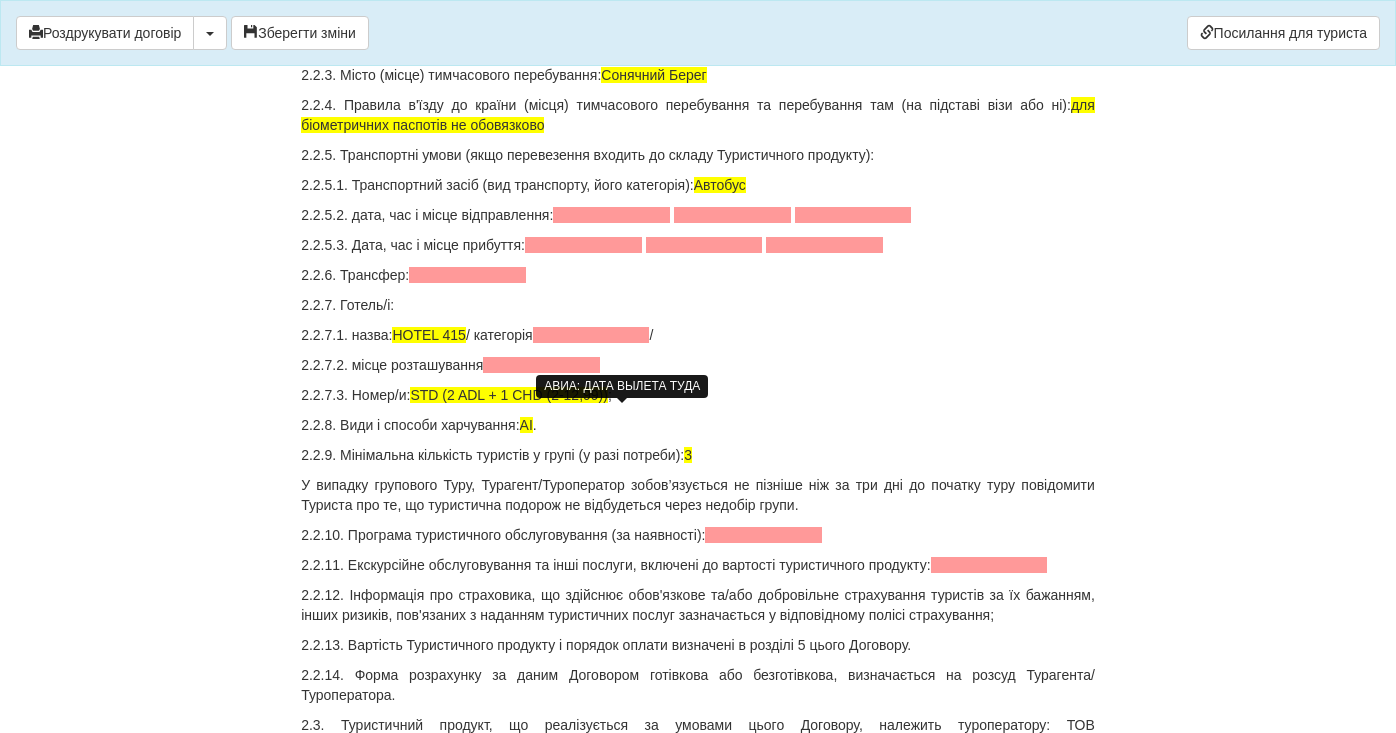 click at bounding box center (611, 215) 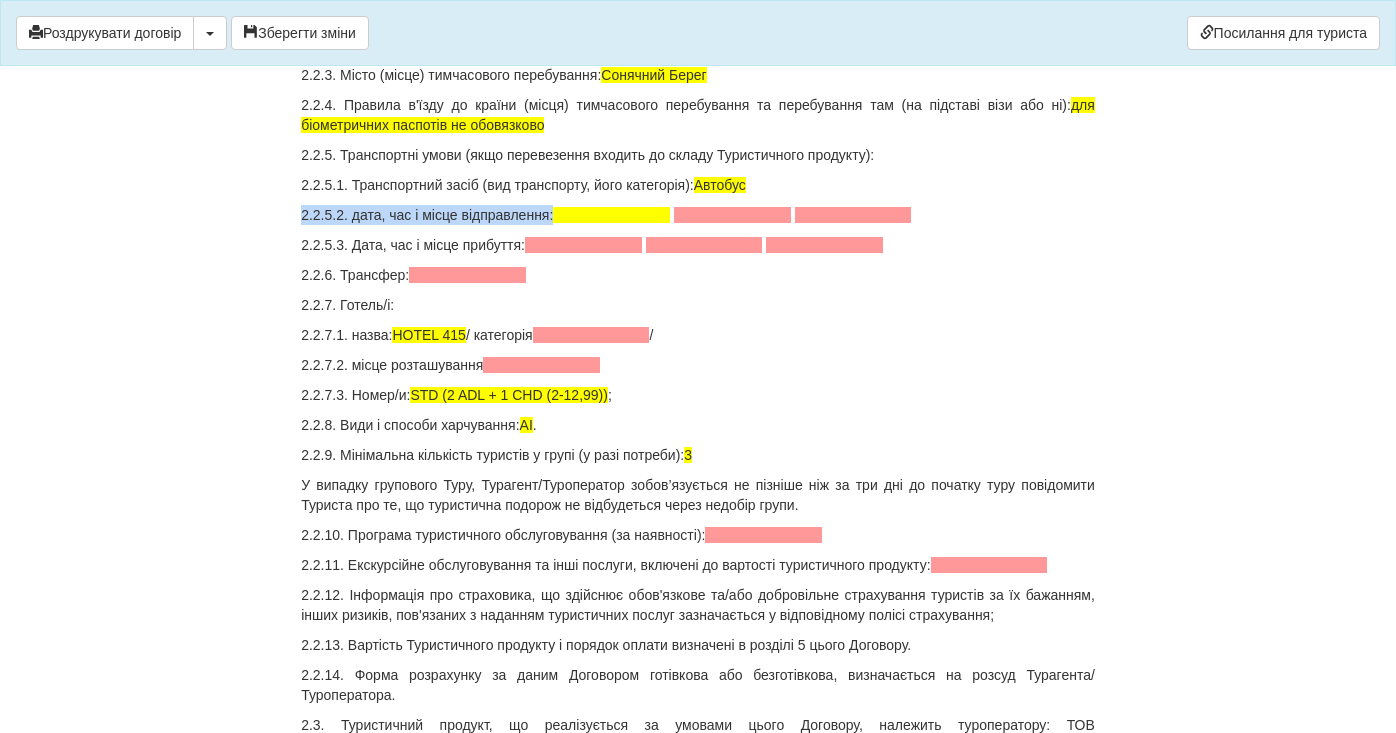 scroll, scrollTop: 1833, scrollLeft: 0, axis: vertical 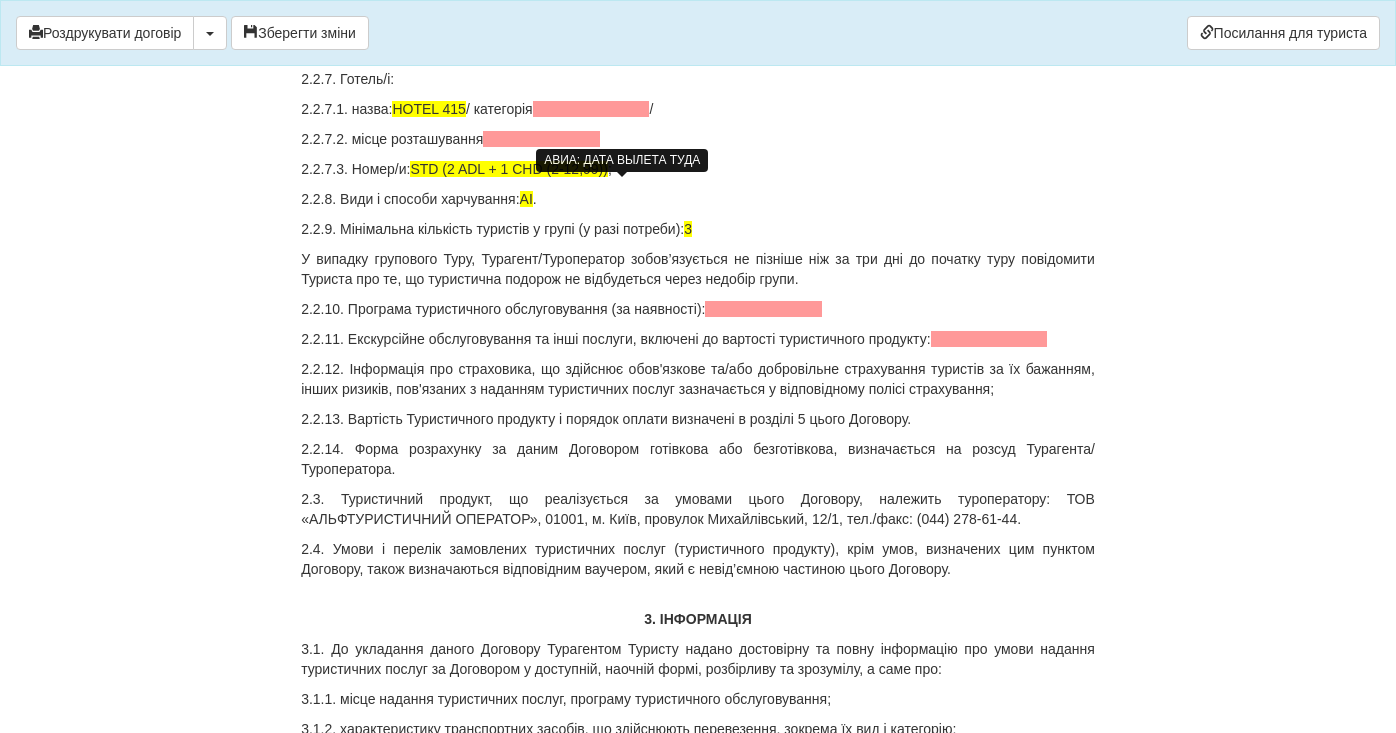 click at bounding box center [611, -11] 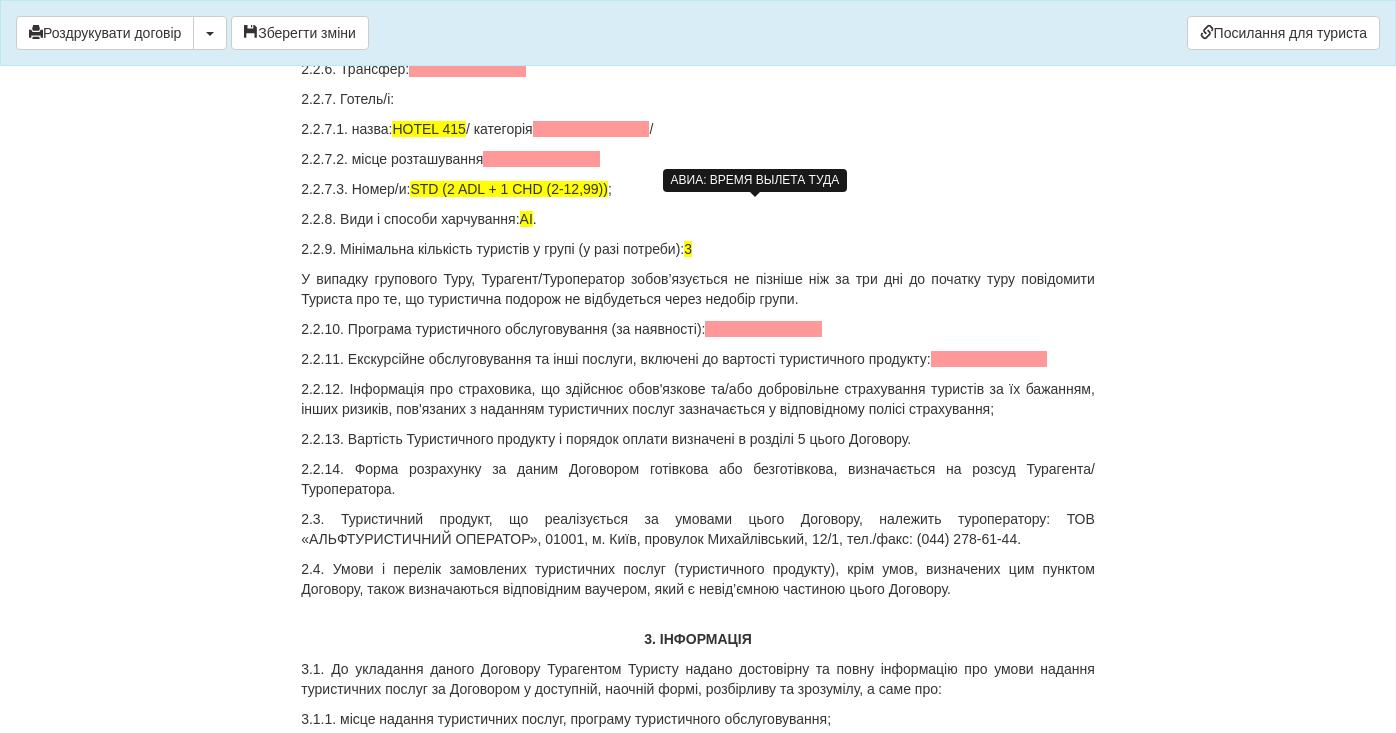 drag, startPoint x: 933, startPoint y: 212, endPoint x: 765, endPoint y: 216, distance: 168.0476 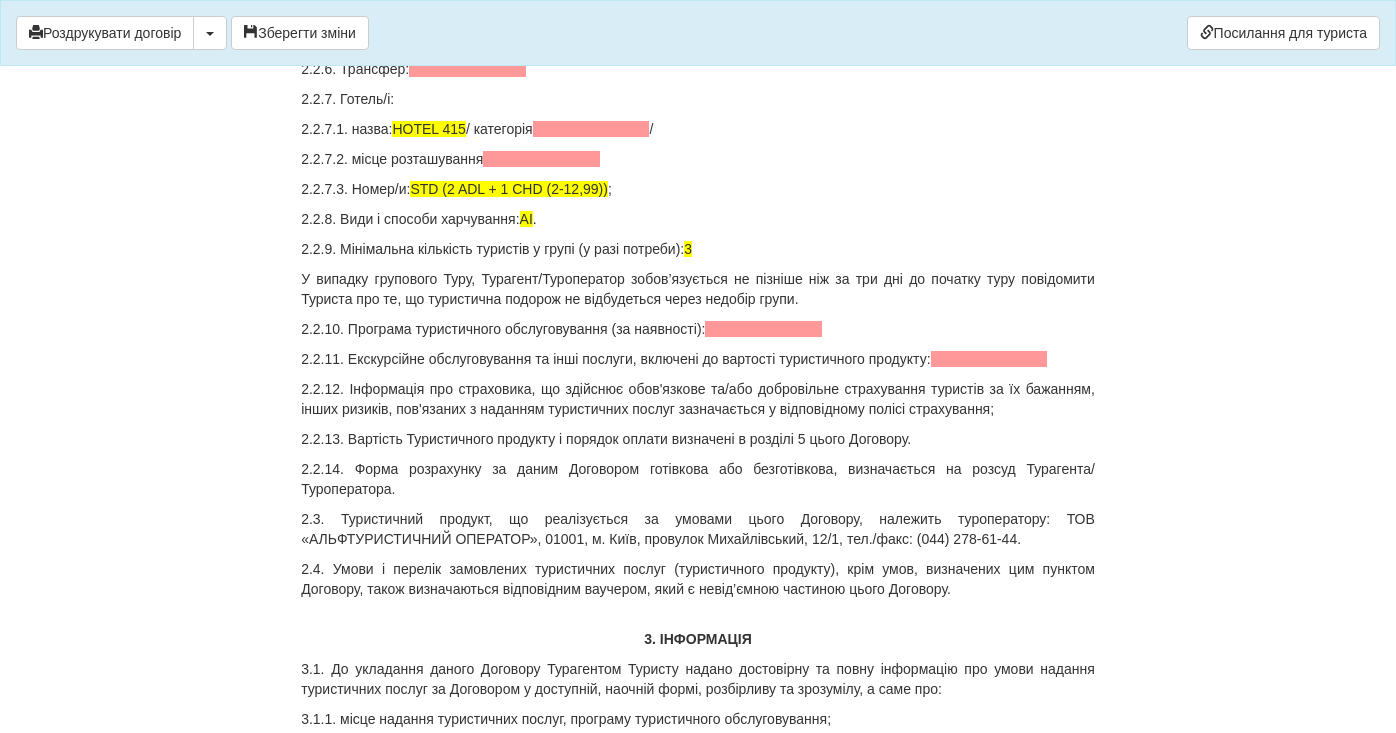 click on "2.2.5.3. Дата, час і місце прибуття:" at bounding box center (698, 39) 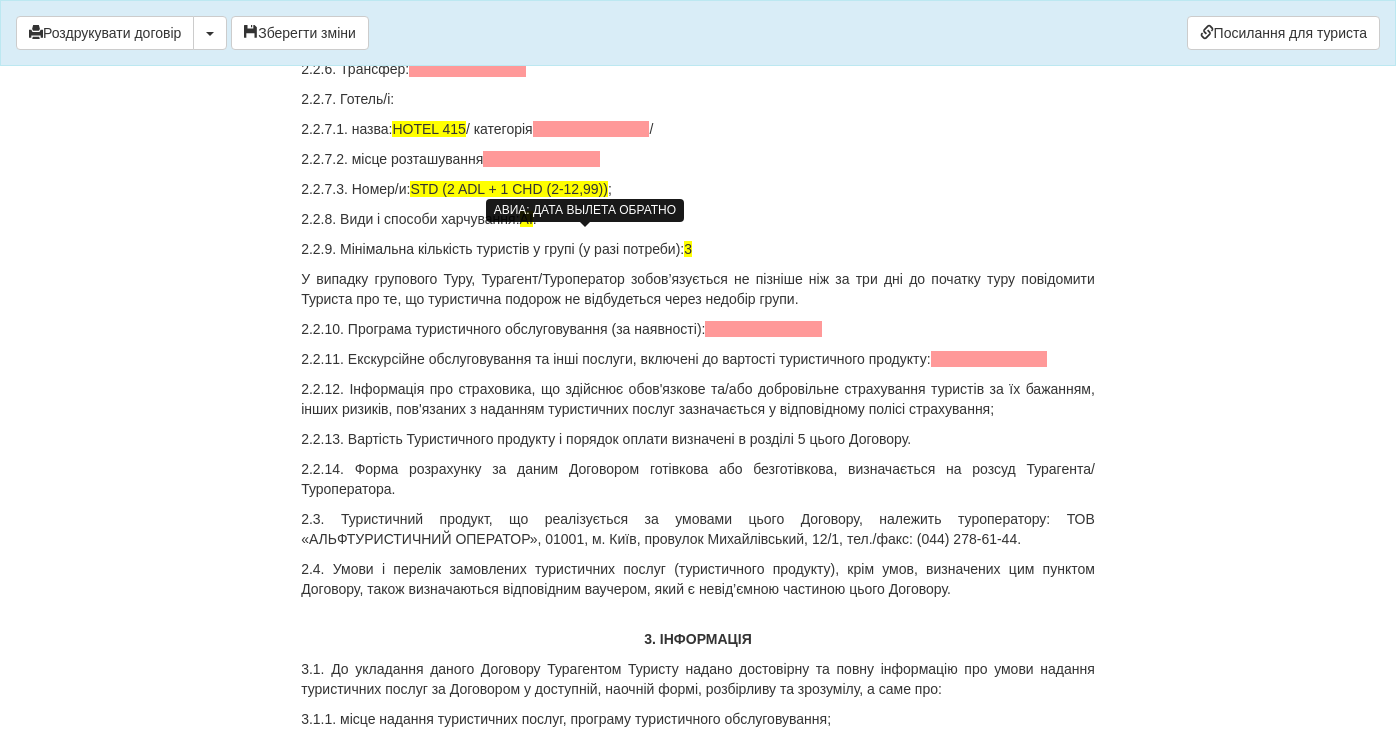 click at bounding box center (575, 39) 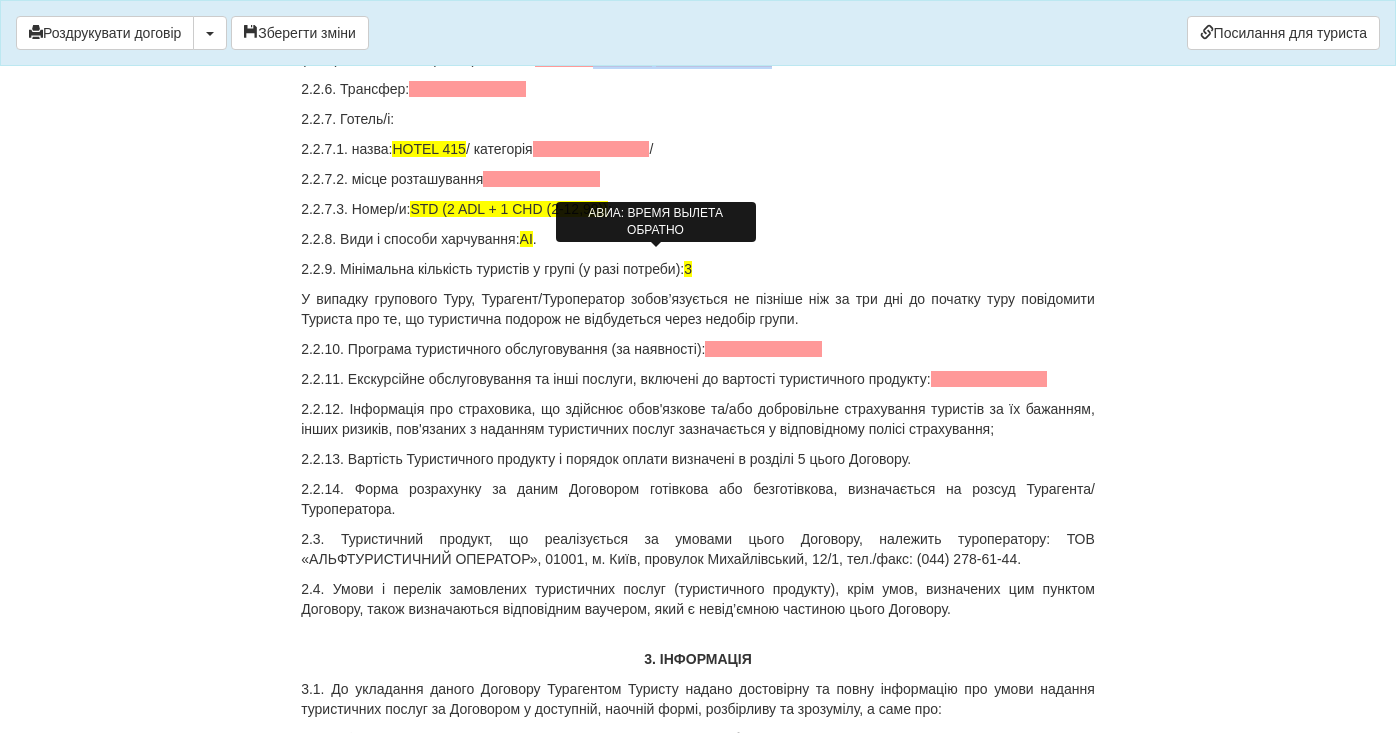 drag, startPoint x: 829, startPoint y: 256, endPoint x: 656, endPoint y: 259, distance: 173.02602 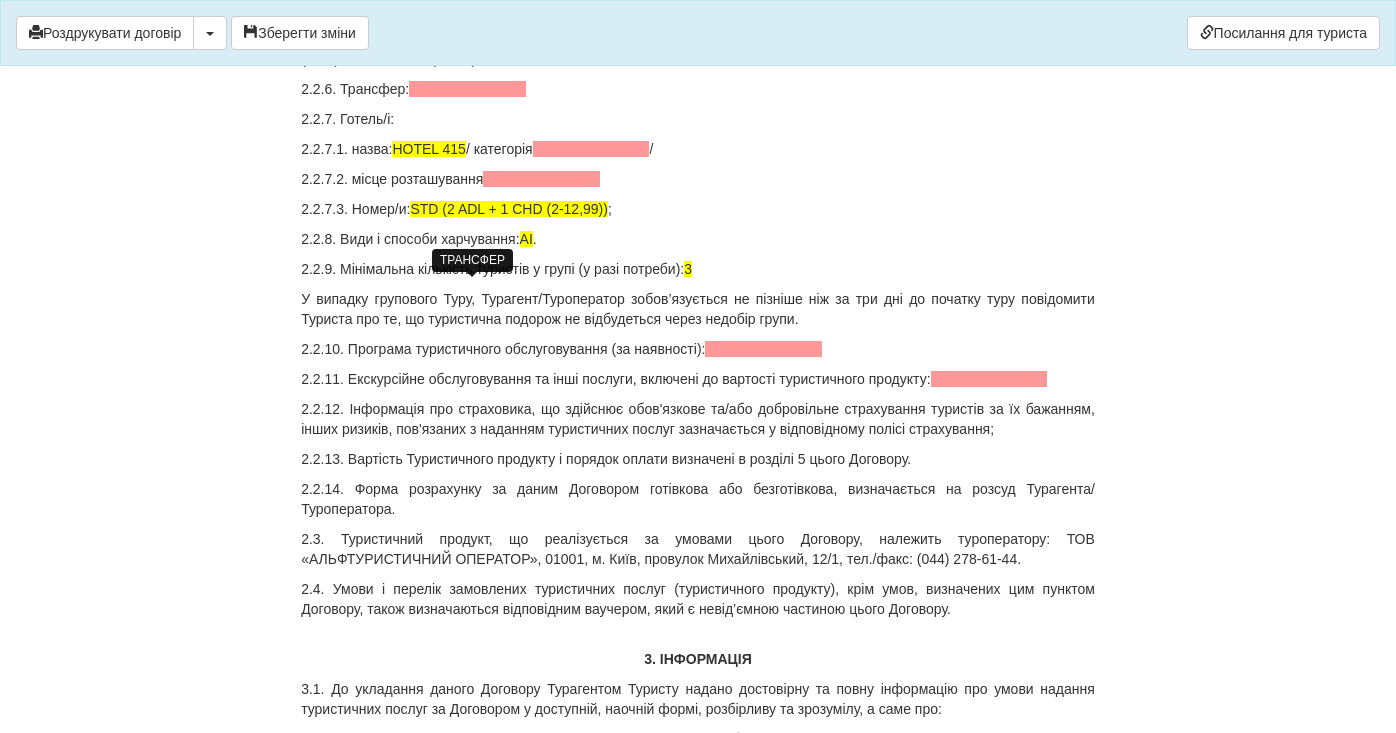 click at bounding box center [467, 89] 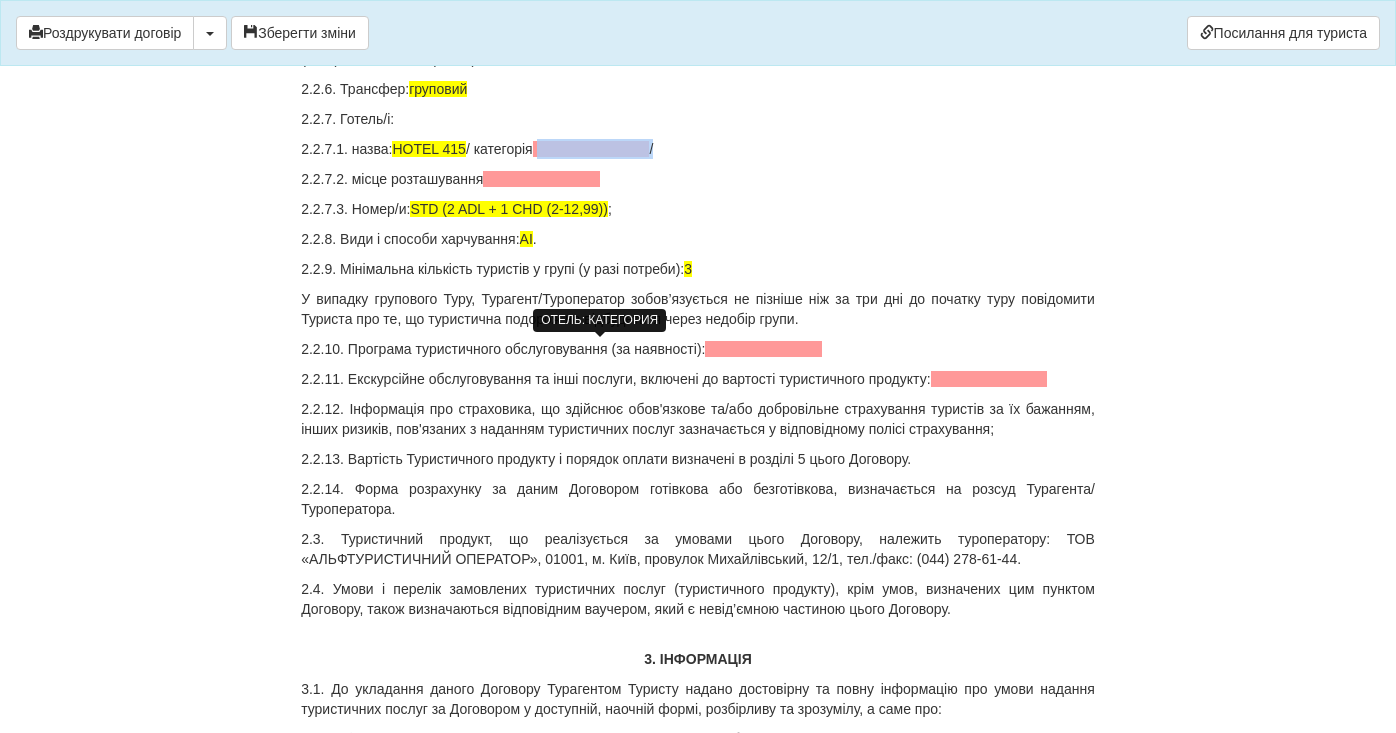 drag, startPoint x: 669, startPoint y: 345, endPoint x: 546, endPoint y: 350, distance: 123.101585 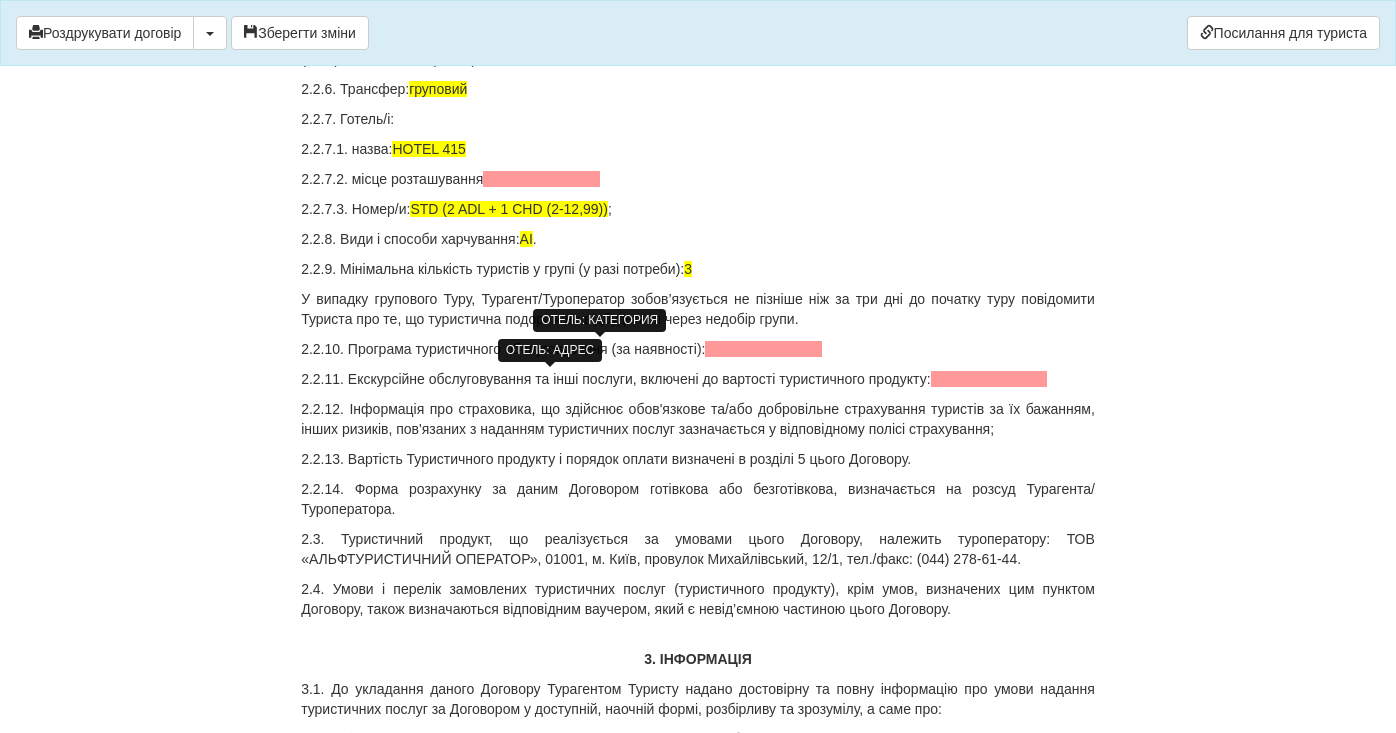 click at bounding box center (541, 179) 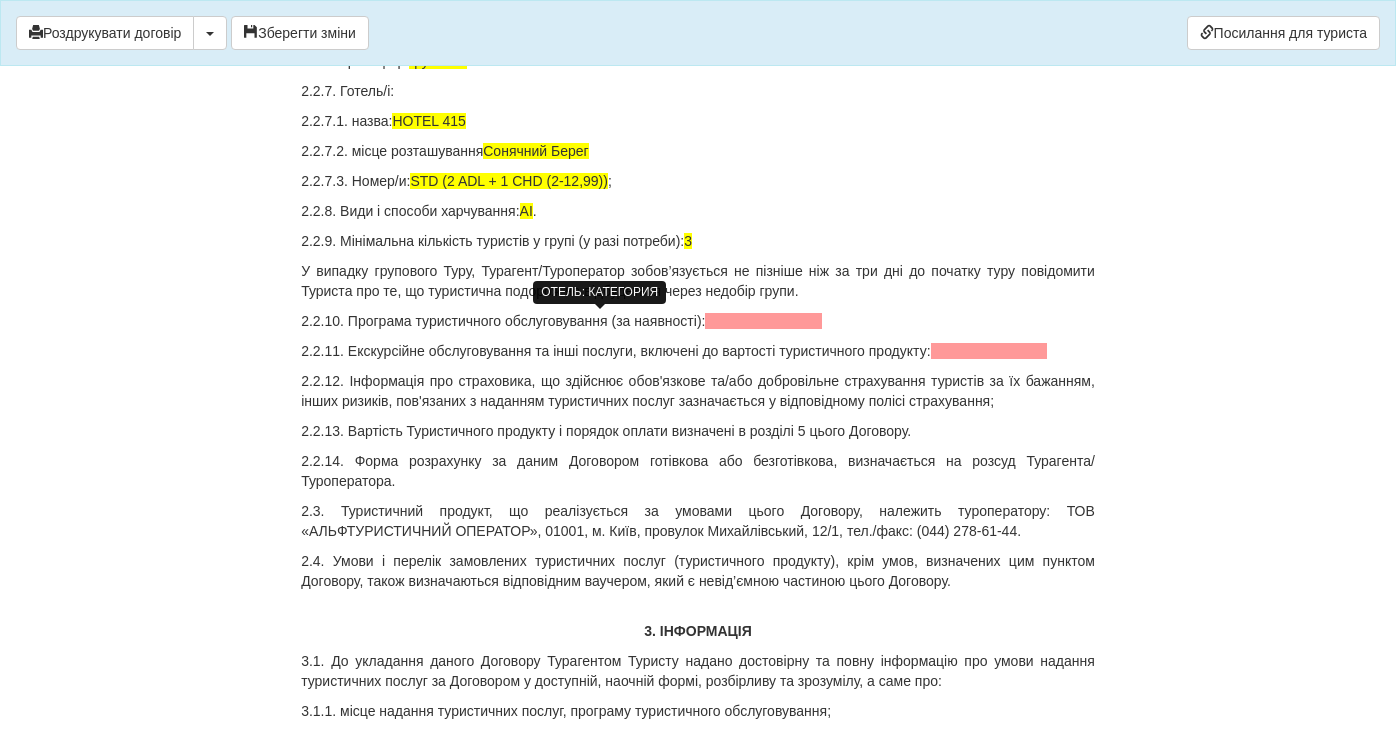 scroll, scrollTop: 2731, scrollLeft: 0, axis: vertical 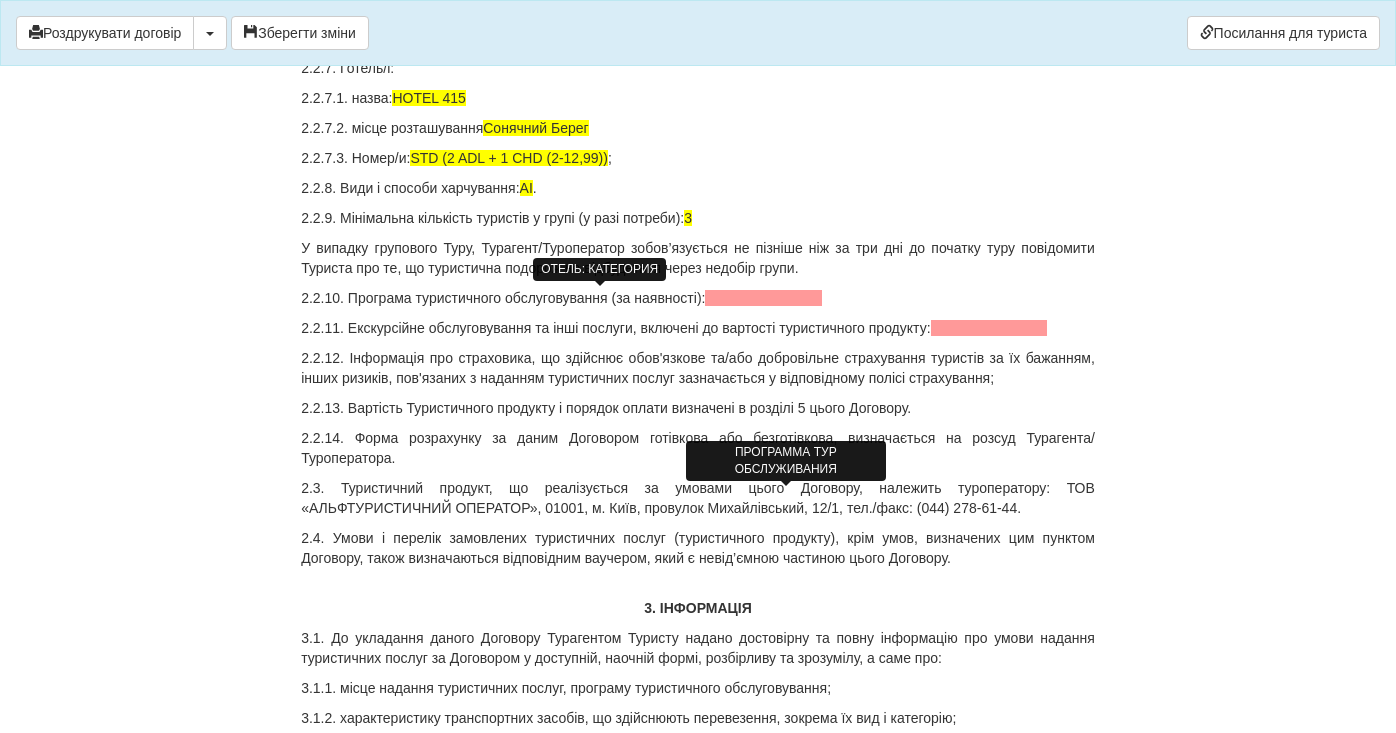 click at bounding box center (763, 298) 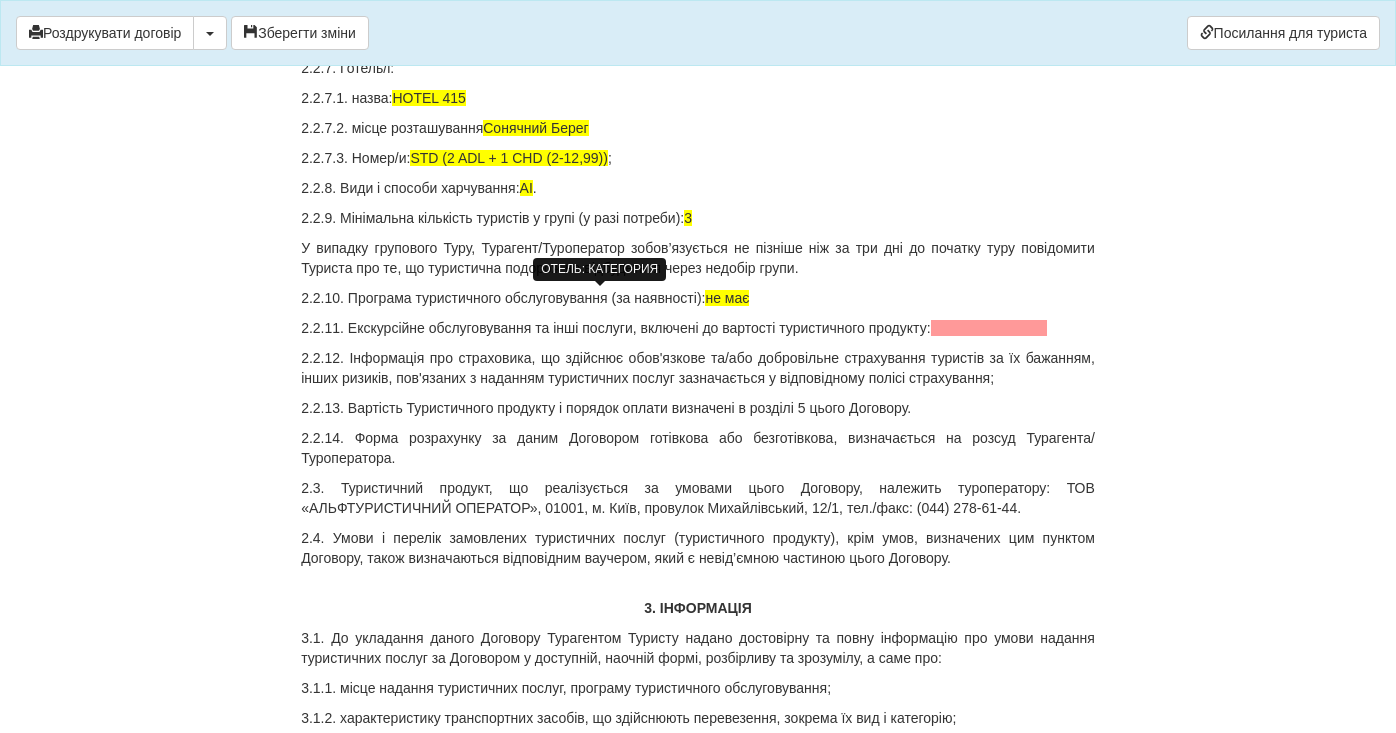 click at bounding box center (989, 328) 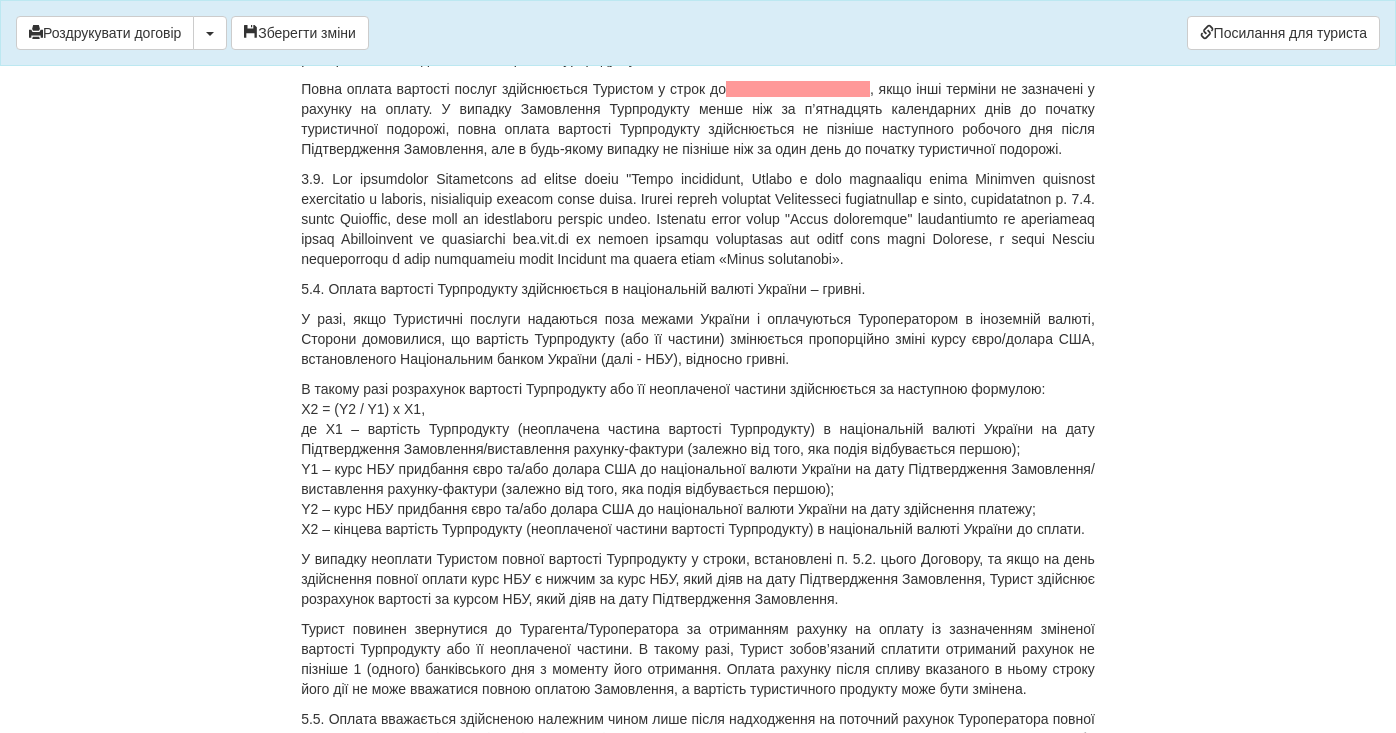scroll, scrollTop: 8261, scrollLeft: 0, axis: vertical 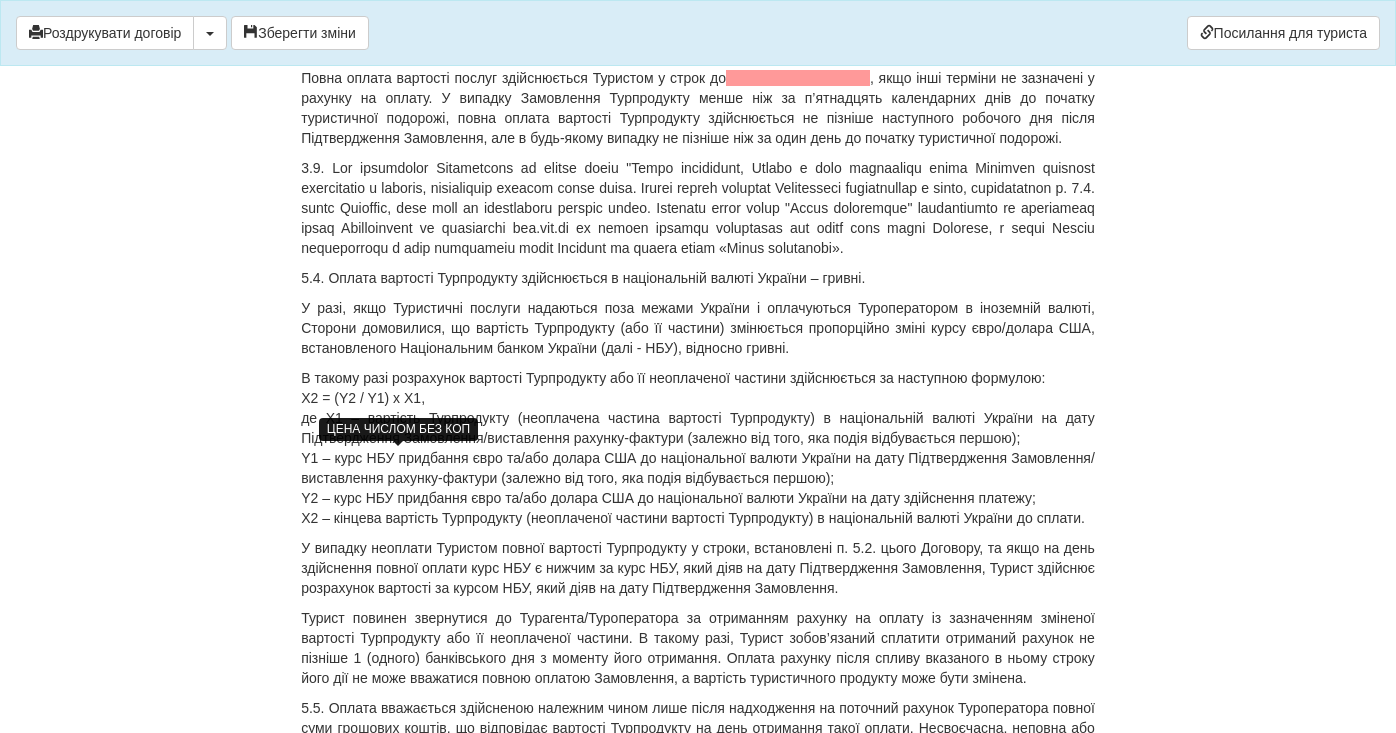 click on "40 278" at bounding box center [404, -82] 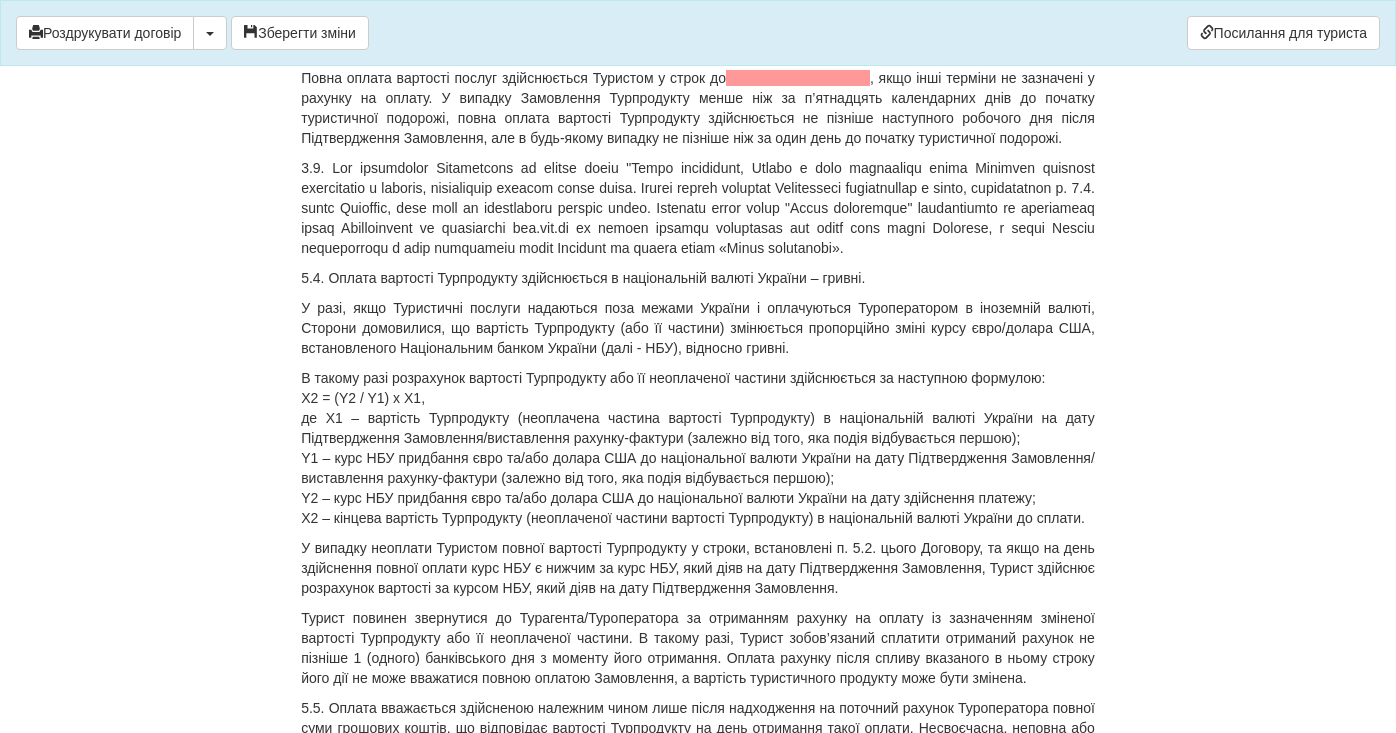 click on "5.1. Загальна Вартість Турпродукту (туристичних послуг, туру) за цим Договором з урахуванням послуг Турагента становить  39600   ( Сорок тисяч двісті сімдесят вісім ) гривень, що є еквівалентом  817.00   EUR ) згідно з офіційним курсом Національного банку України на дату укладення цього Договору. Вартість Туру сплачується виключно у гривнях." at bounding box center [698, -82] 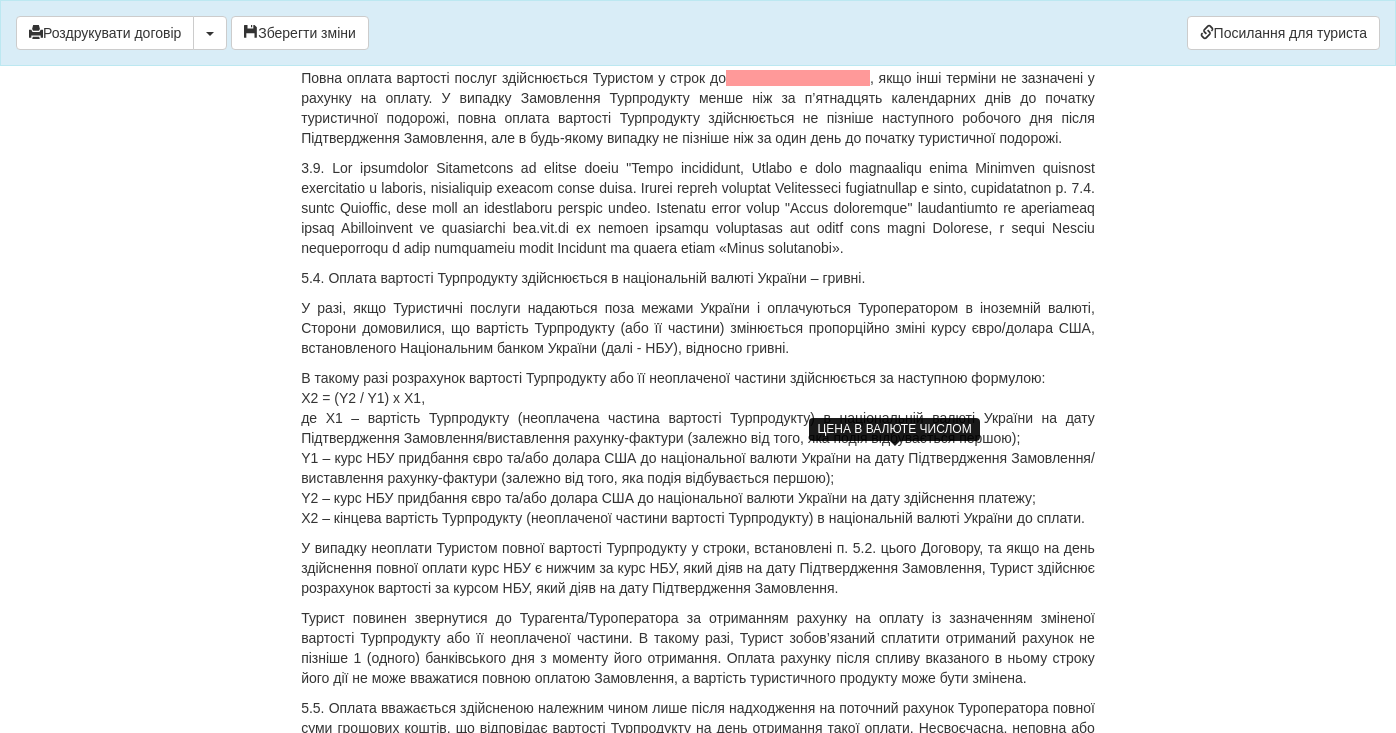 click on "817.00" at bounding box center (886, -82) 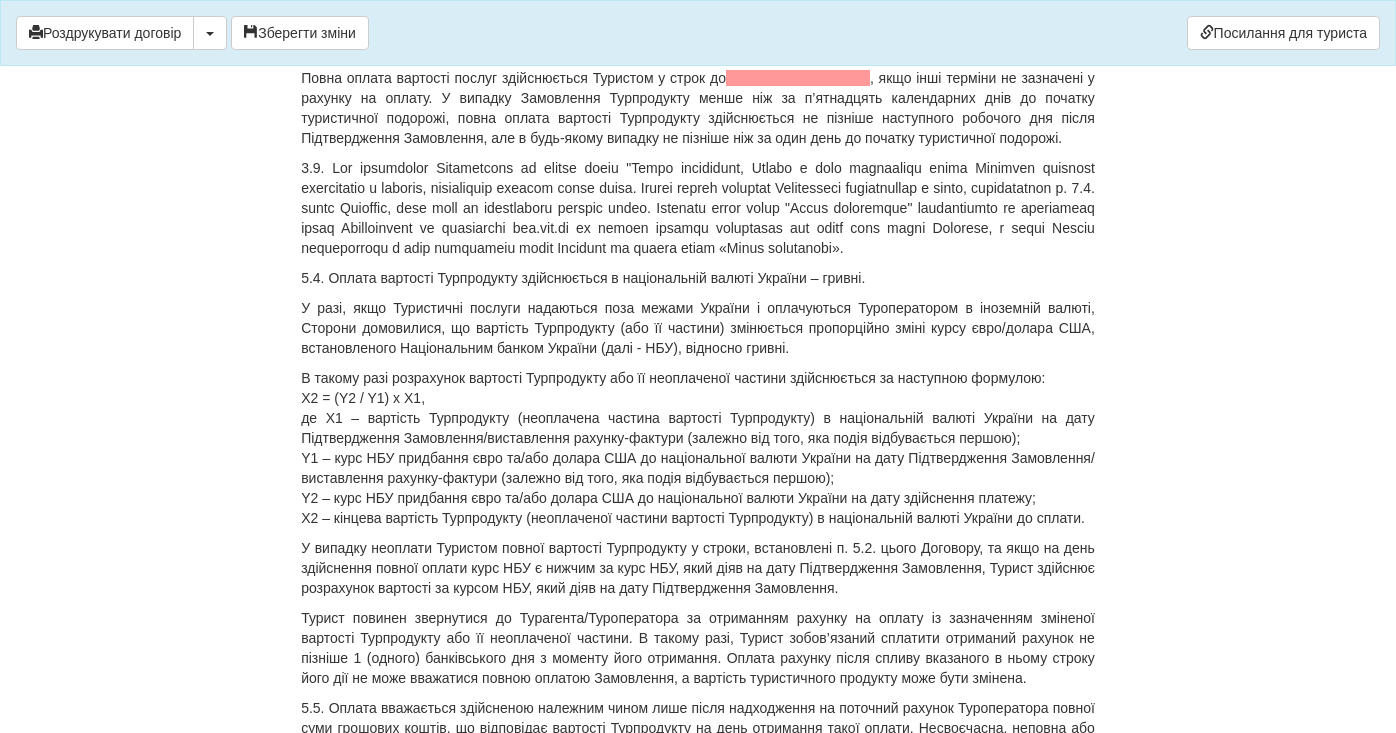 click at bounding box center (798, 78) 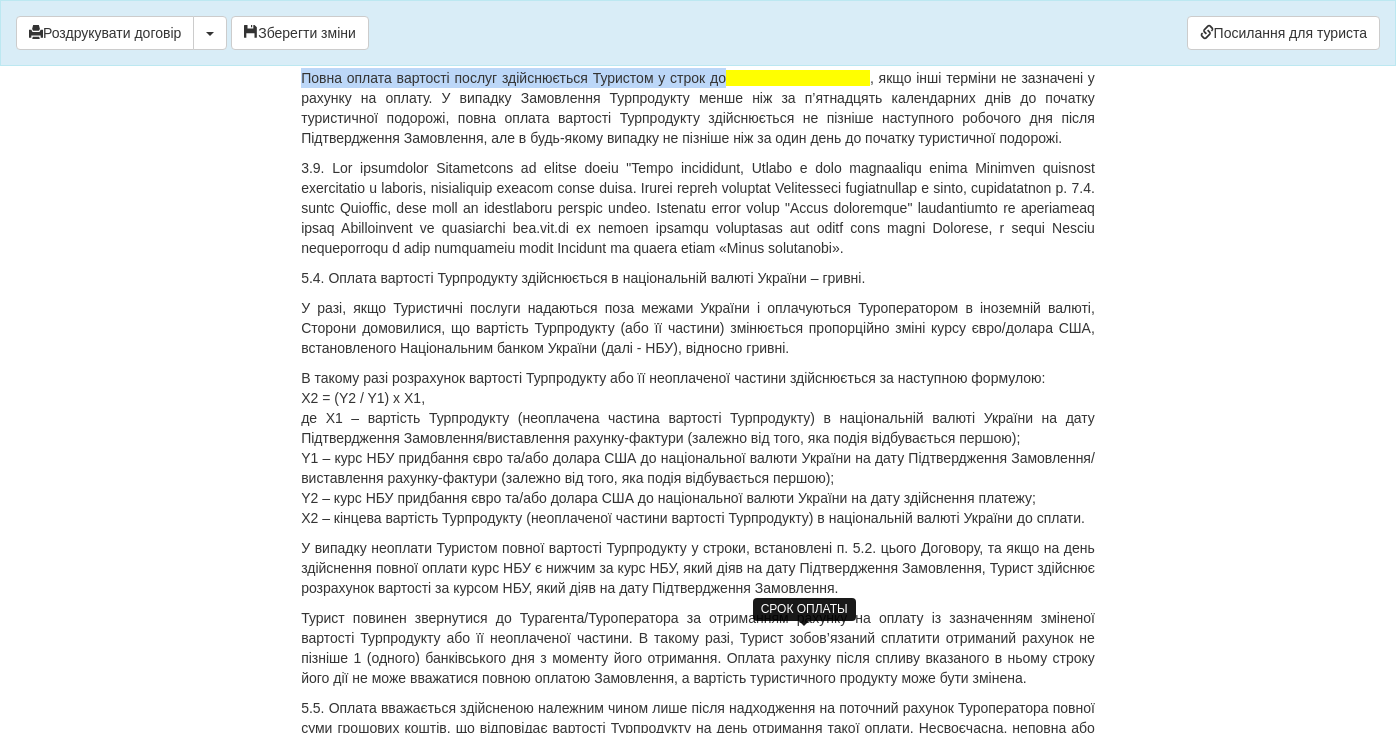 click at bounding box center [798, 78] 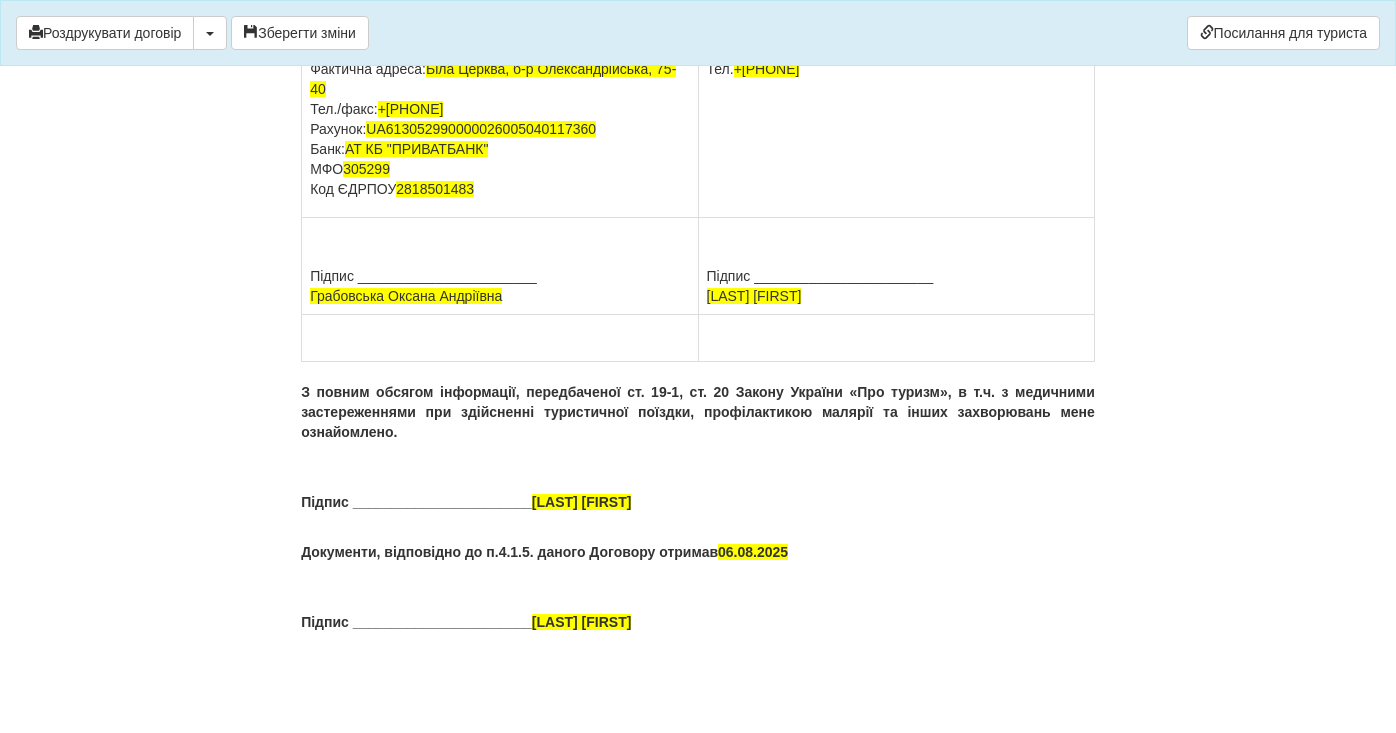 scroll, scrollTop: 15242, scrollLeft: 0, axis: vertical 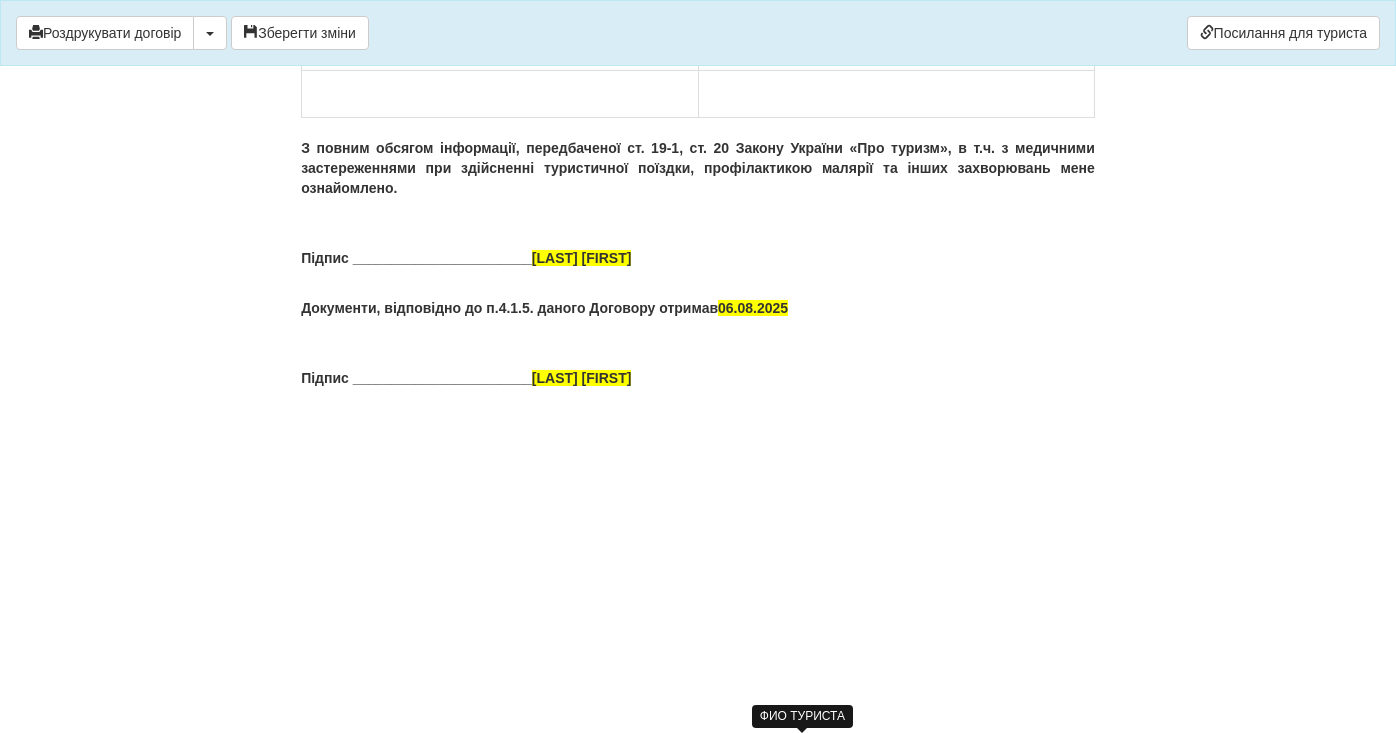 drag, startPoint x: 873, startPoint y: 162, endPoint x: 735, endPoint y: 169, distance: 138.17743 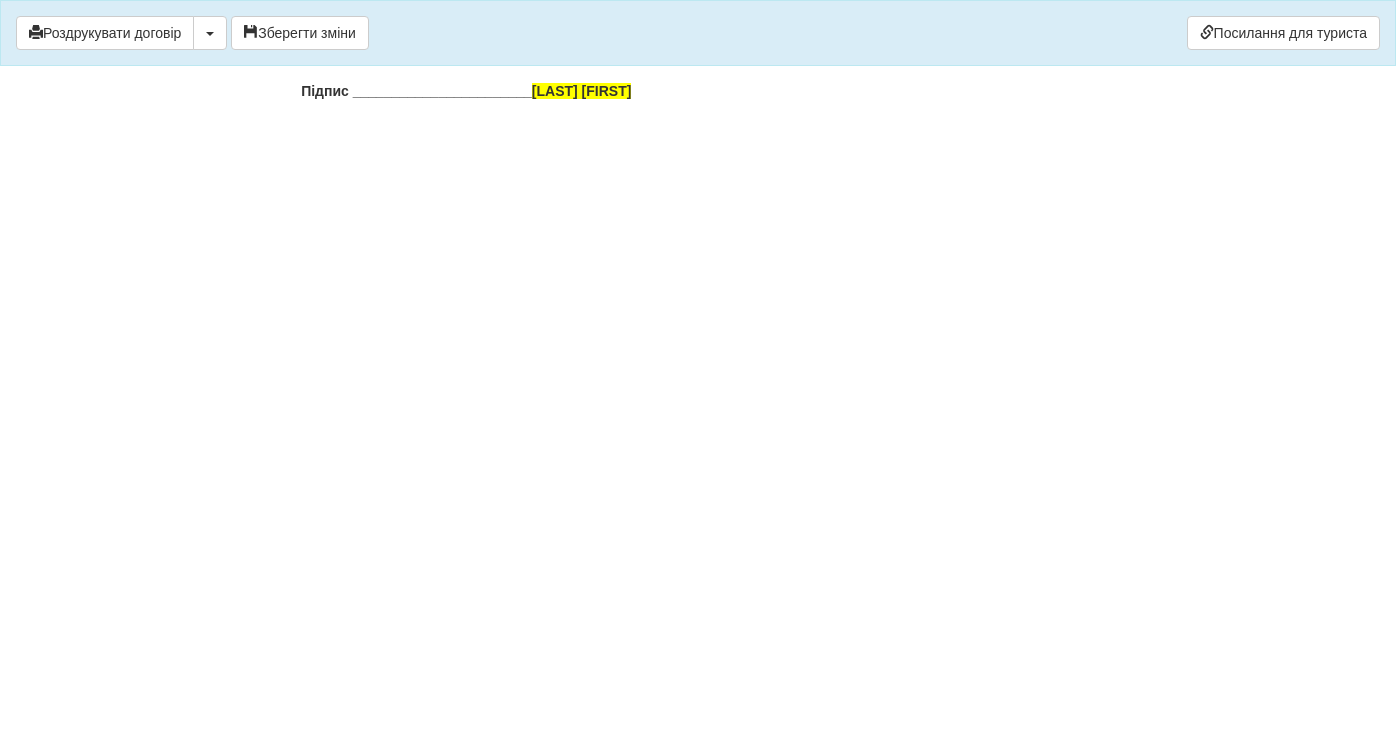 drag, startPoint x: 827, startPoint y: 454, endPoint x: 702, endPoint y: 455, distance: 125.004 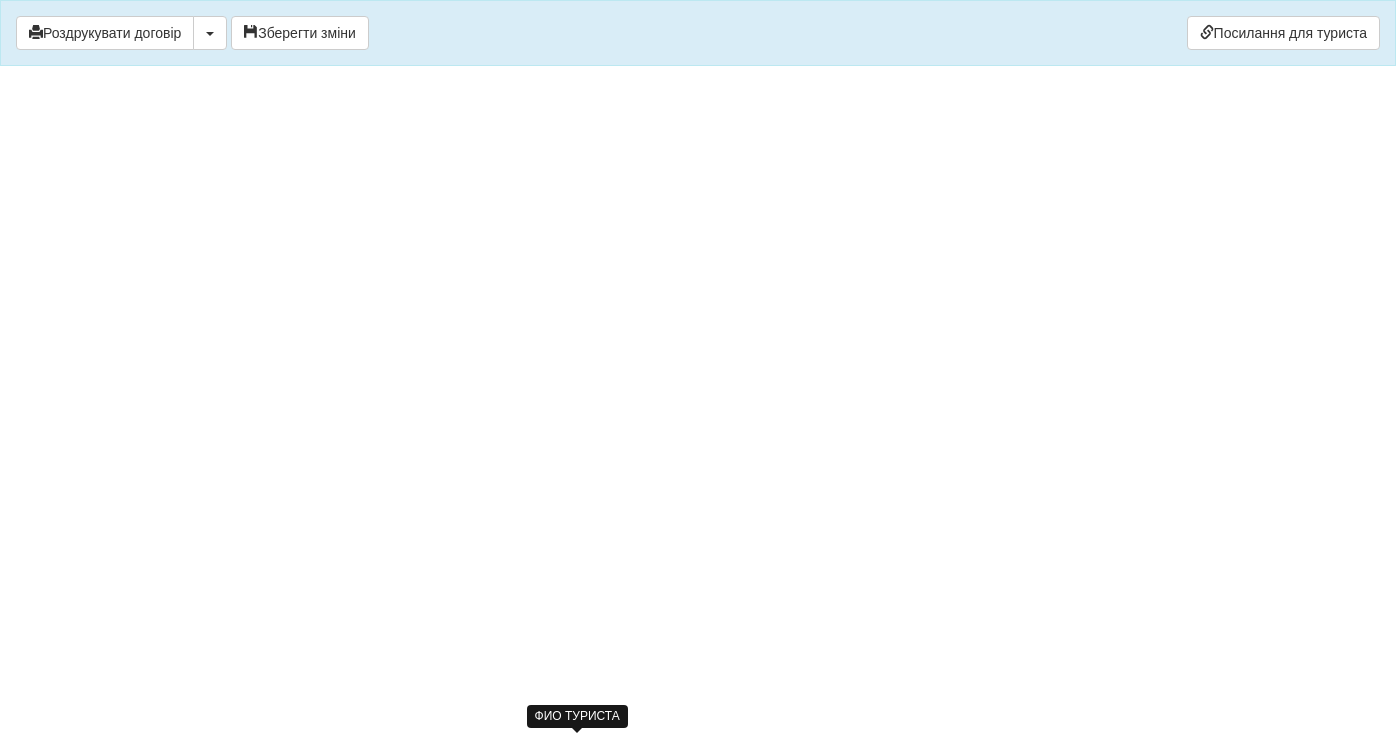 drag, startPoint x: 657, startPoint y: 659, endPoint x: 504, endPoint y: 662, distance: 153.0294 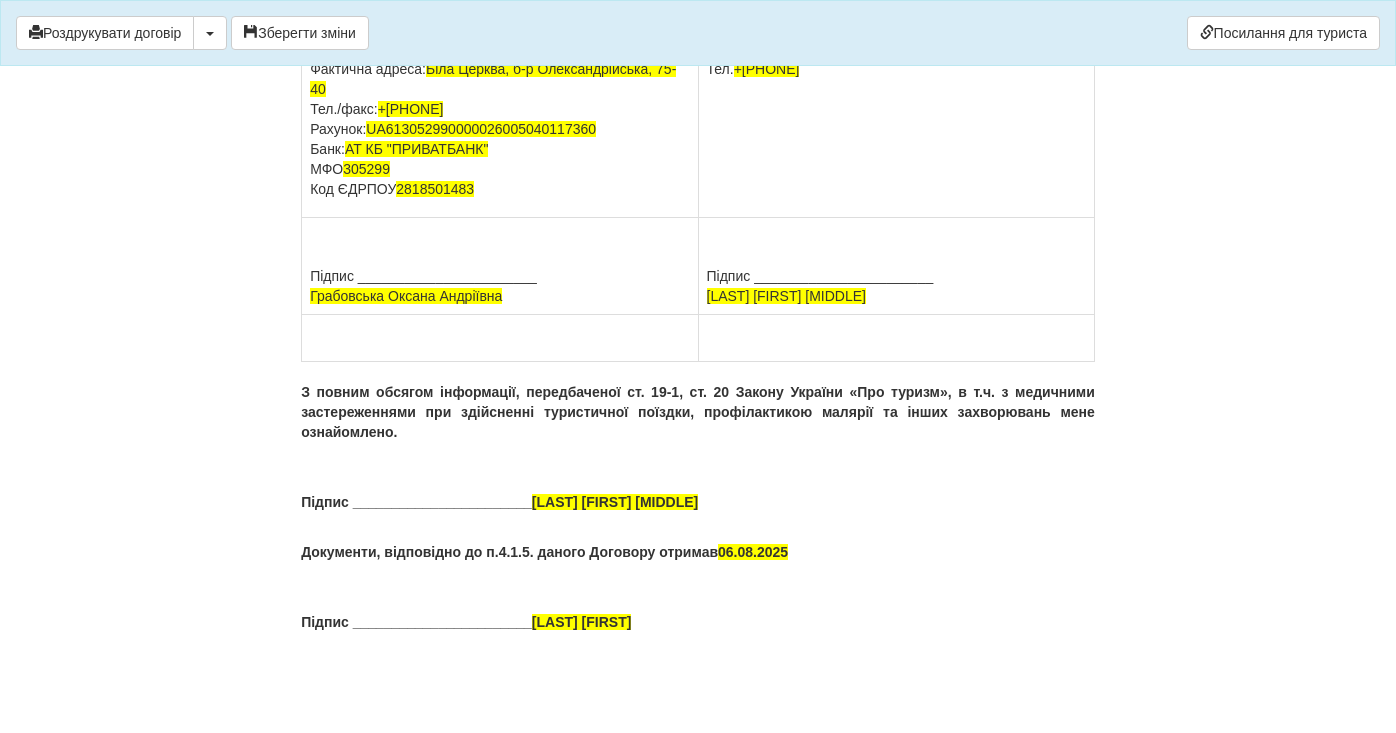 scroll, scrollTop: 15399, scrollLeft: 0, axis: vertical 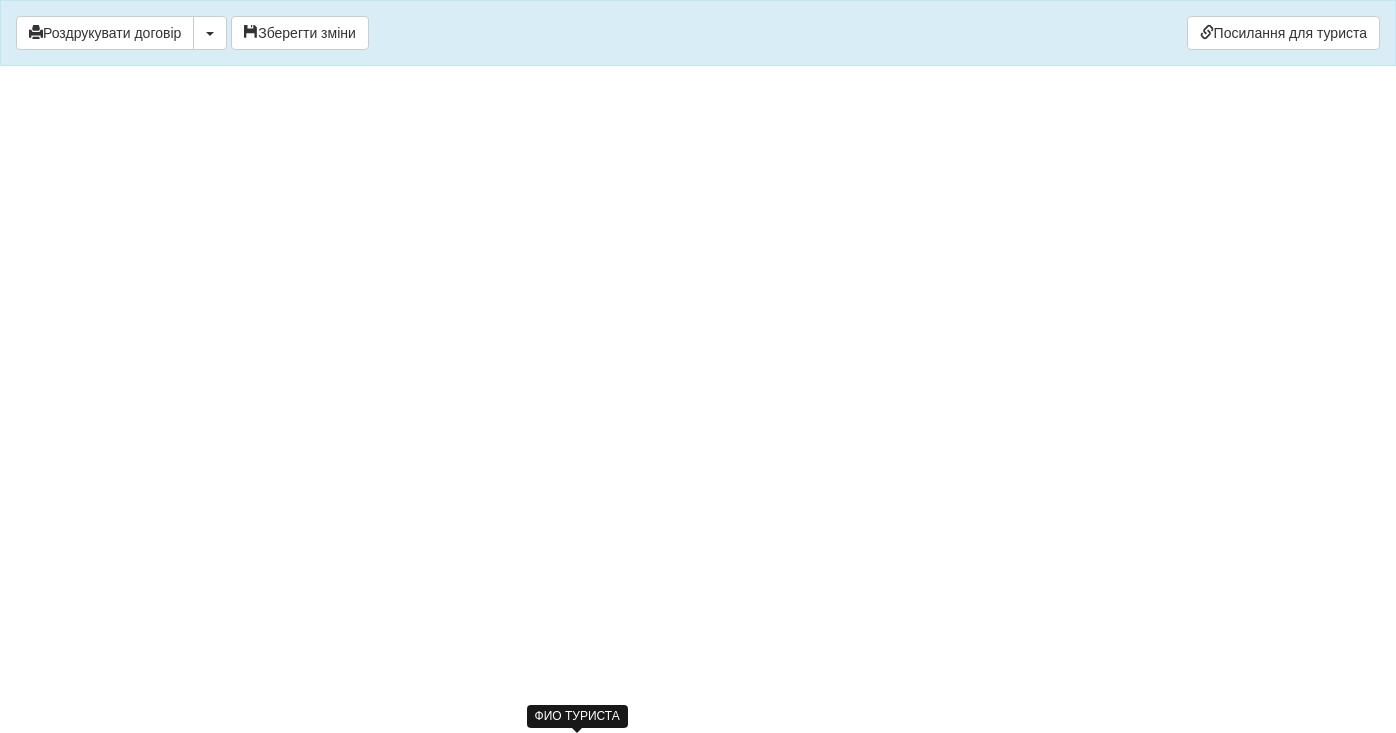 drag, startPoint x: 656, startPoint y: 622, endPoint x: 504, endPoint y: 620, distance: 152.01315 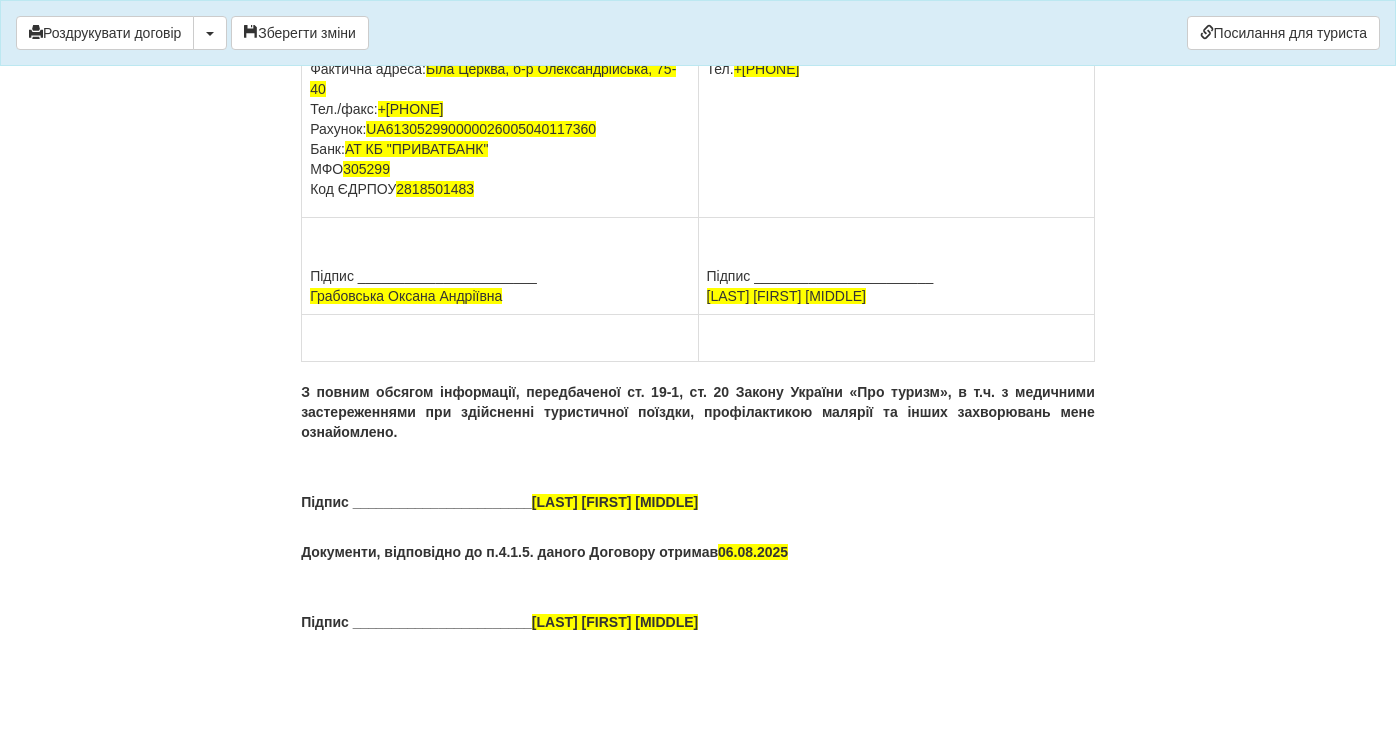 scroll, scrollTop: 15155, scrollLeft: 0, axis: vertical 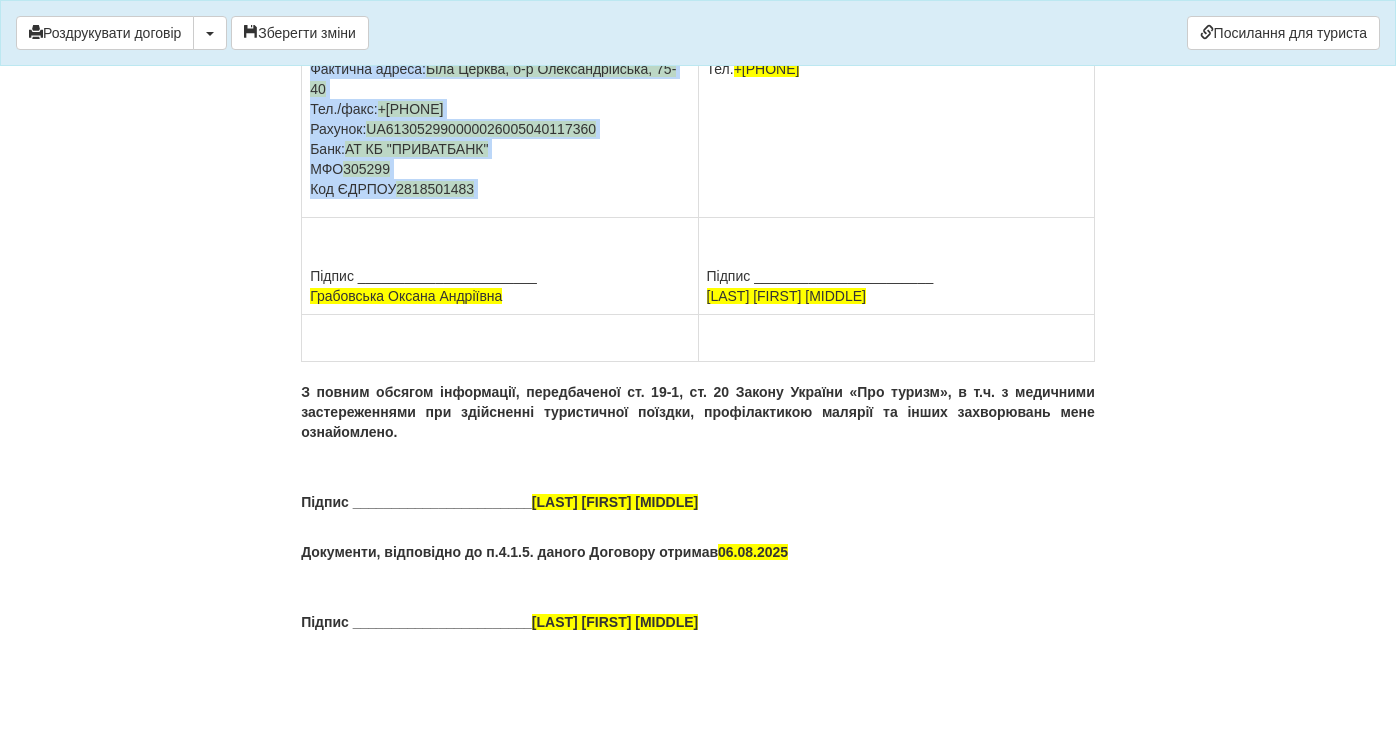 drag, startPoint x: 883, startPoint y: 272, endPoint x: 684, endPoint y: 273, distance: 199.00252 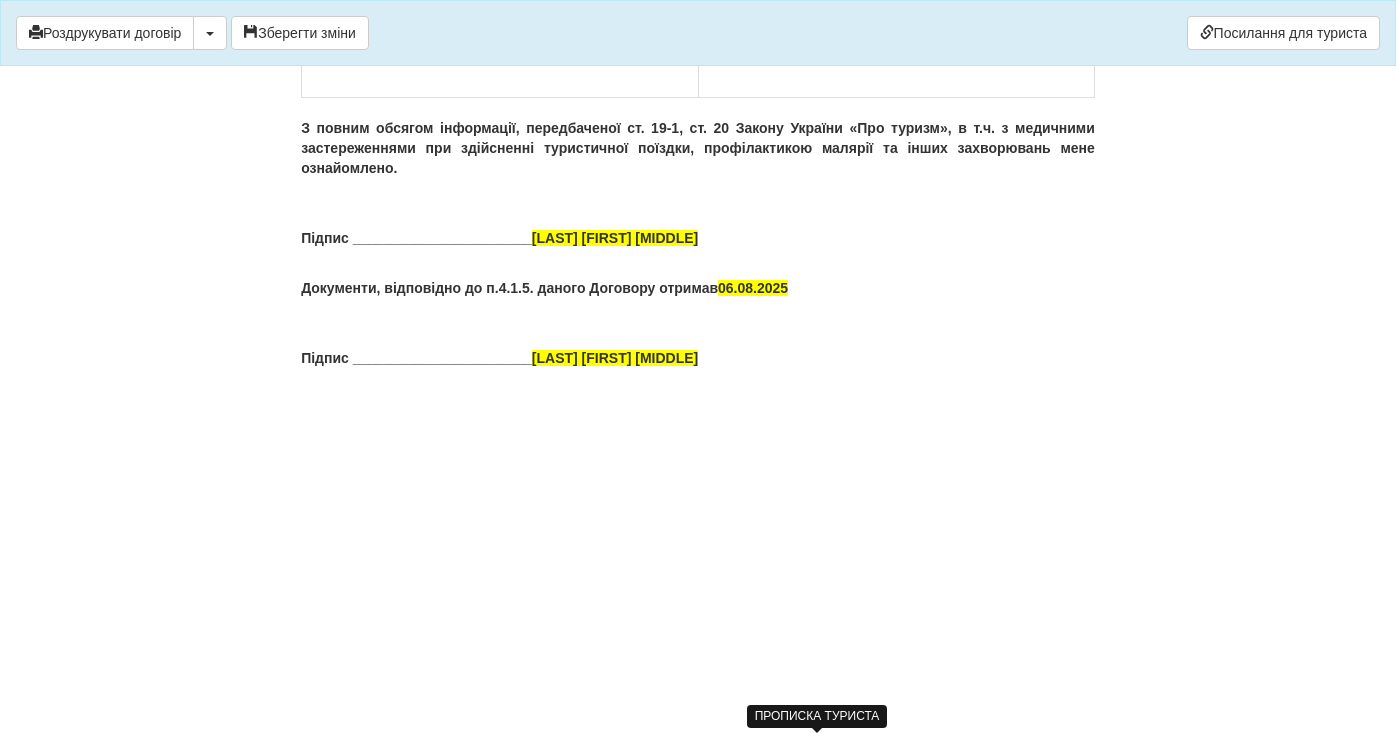 click at bounding box center (812, -235) 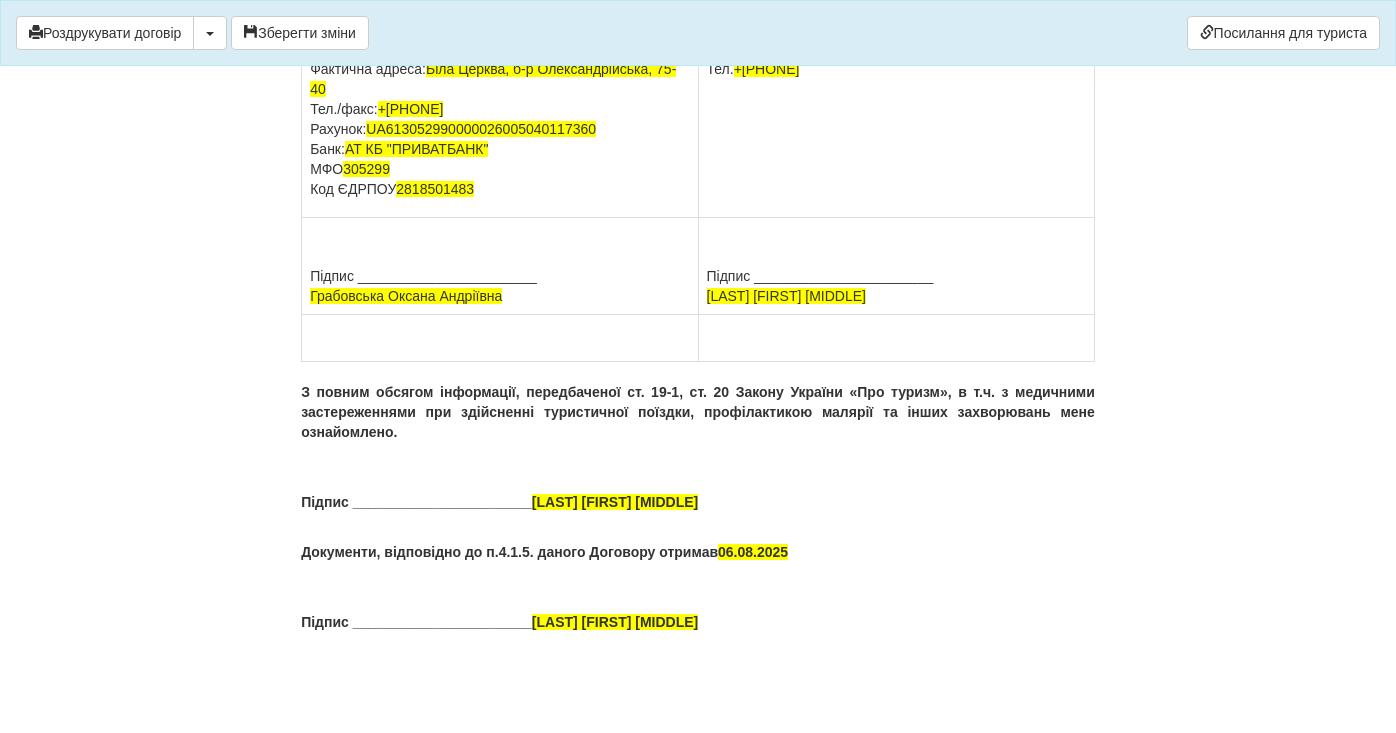 click on "ПІБ  Соболєва Наталія Леонідівна
Адреса
Паспорт  GE405090 виданий , 10.11.2022
Тел.  +380 67 385 9751" at bounding box center [896, 39] 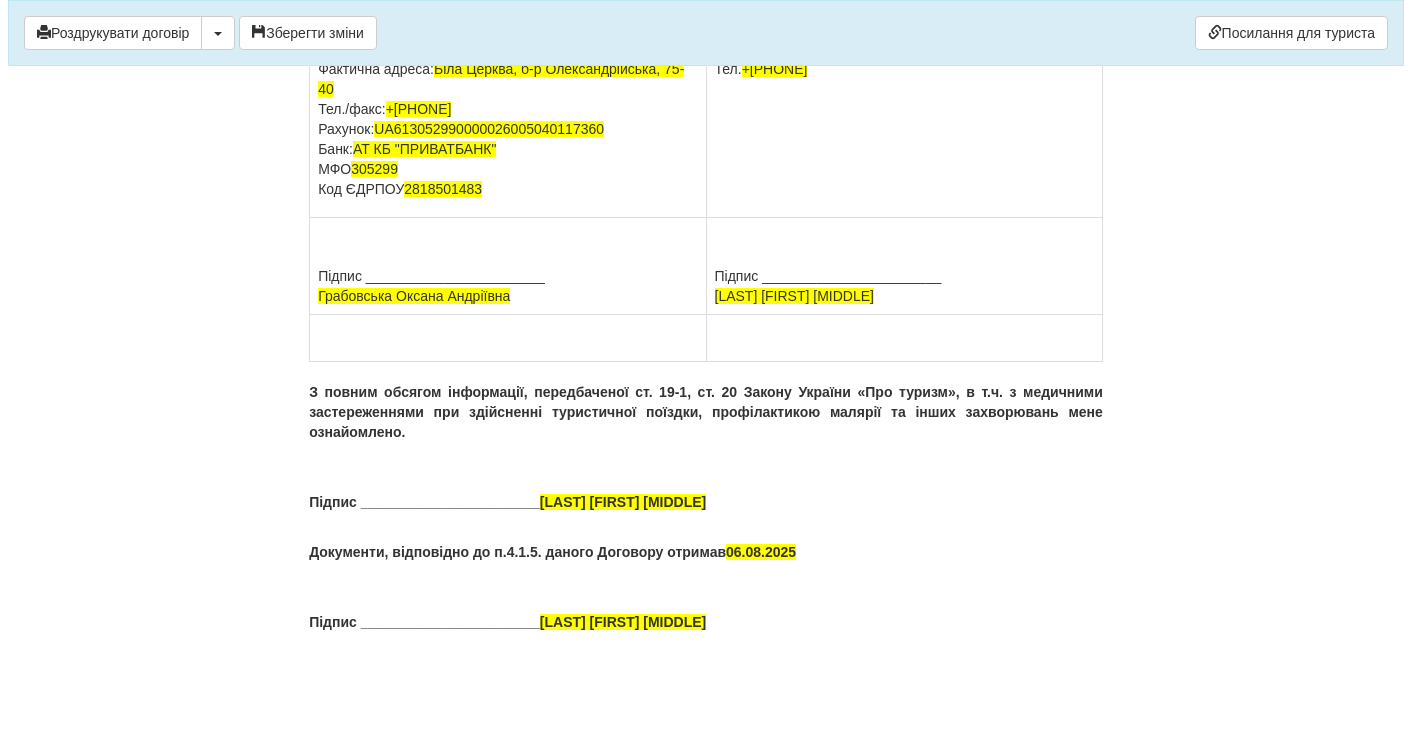 scroll, scrollTop: 15399, scrollLeft: 0, axis: vertical 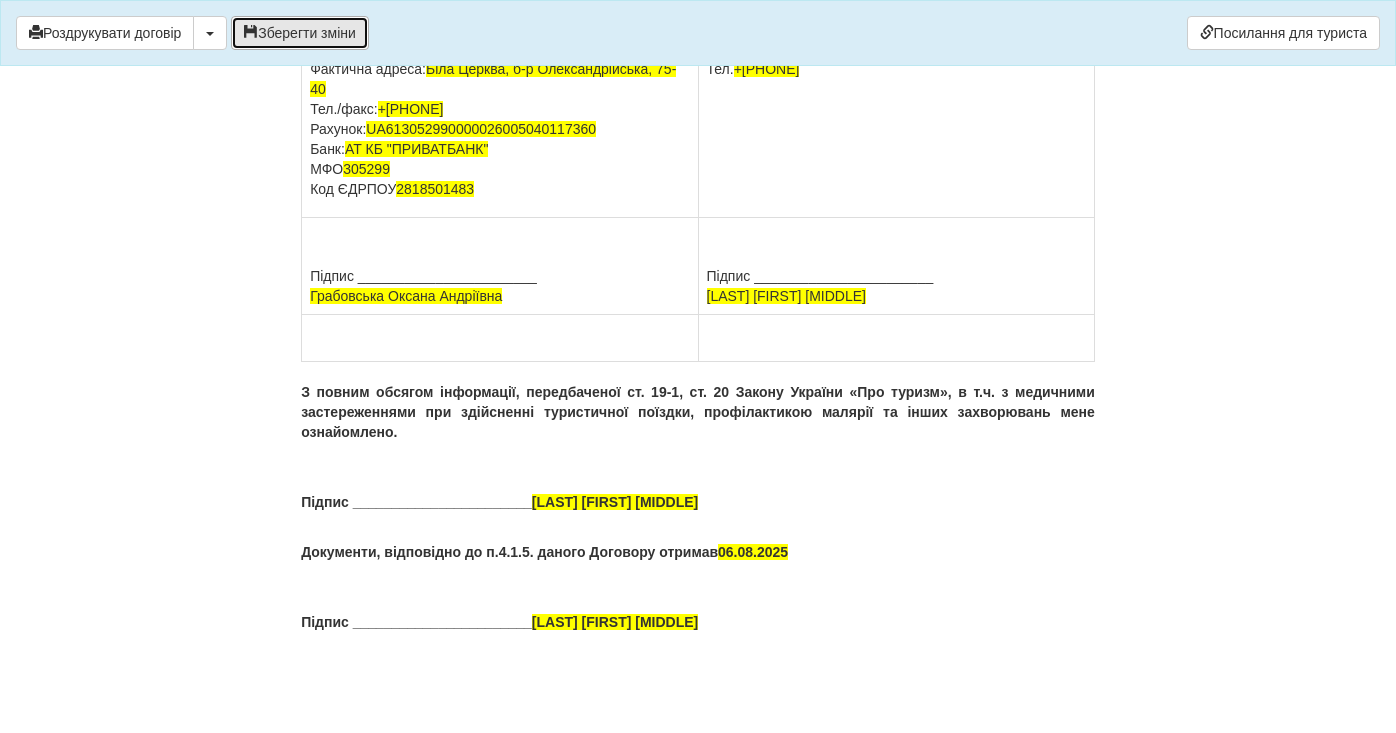 click on "Зберегти зміни" at bounding box center [300, 33] 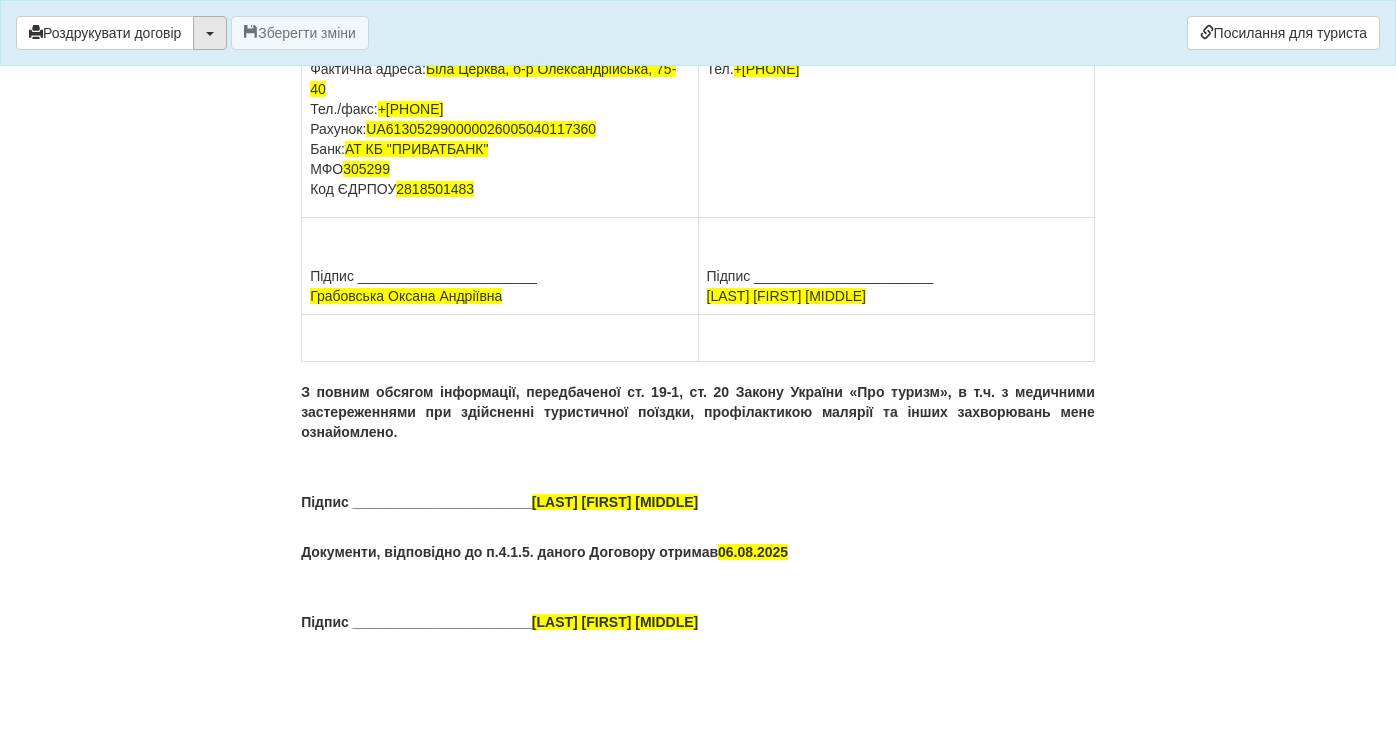 click at bounding box center (210, 33) 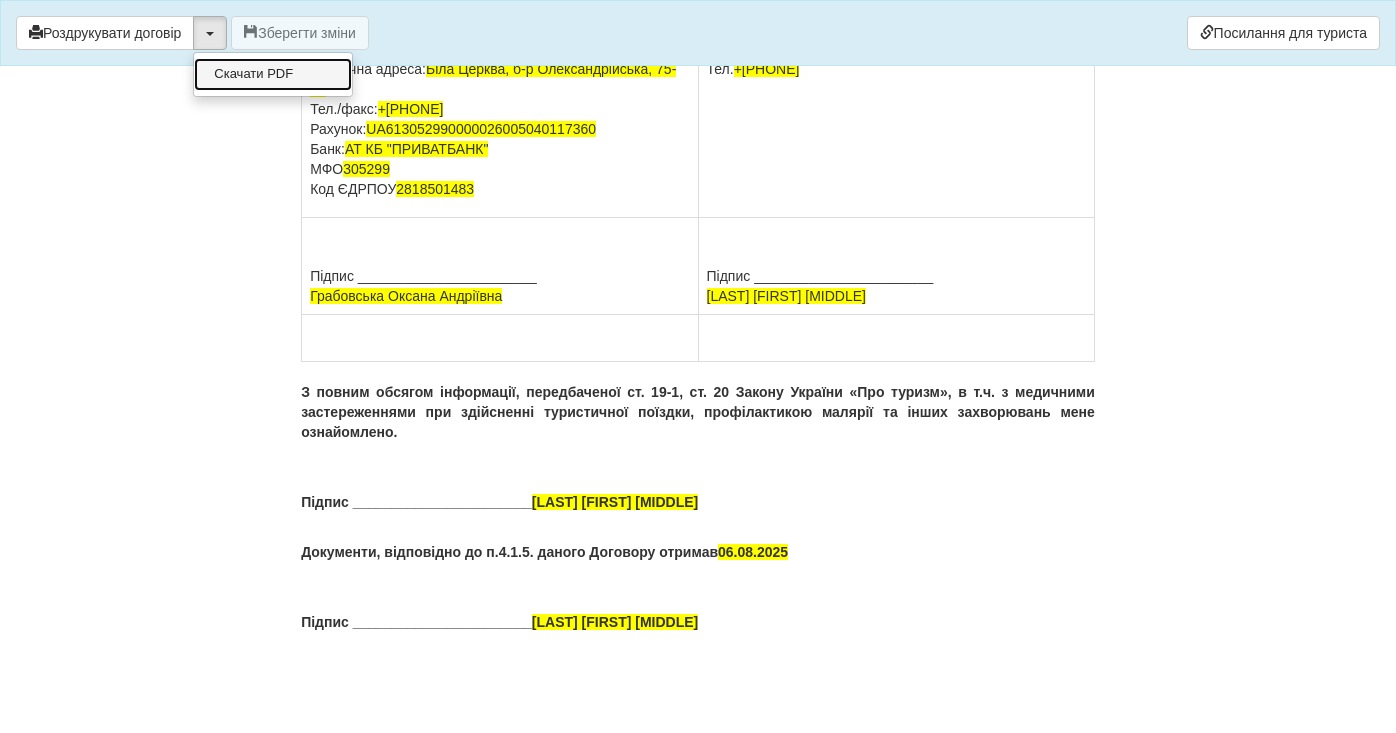 click on "Скачати PDF" at bounding box center [273, 74] 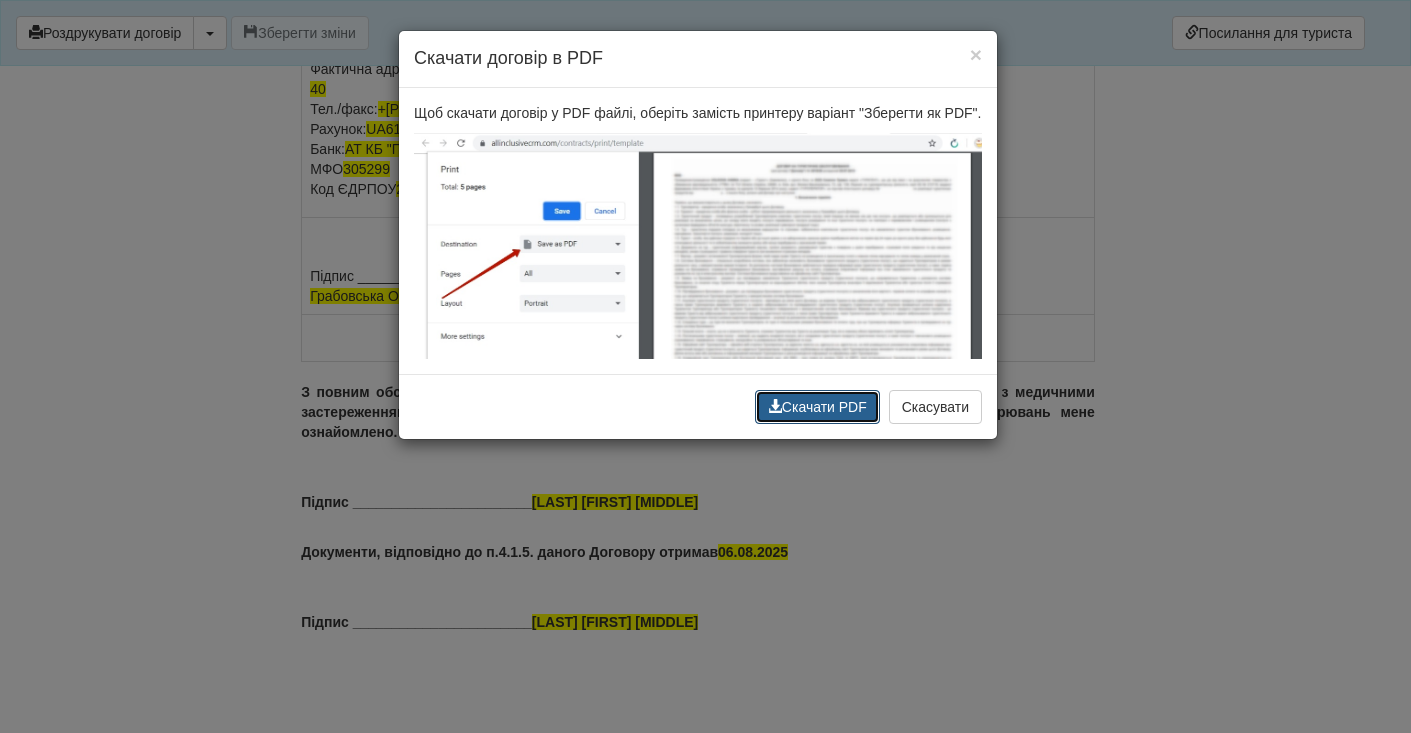 click on "Скачати PDF" at bounding box center (817, 407) 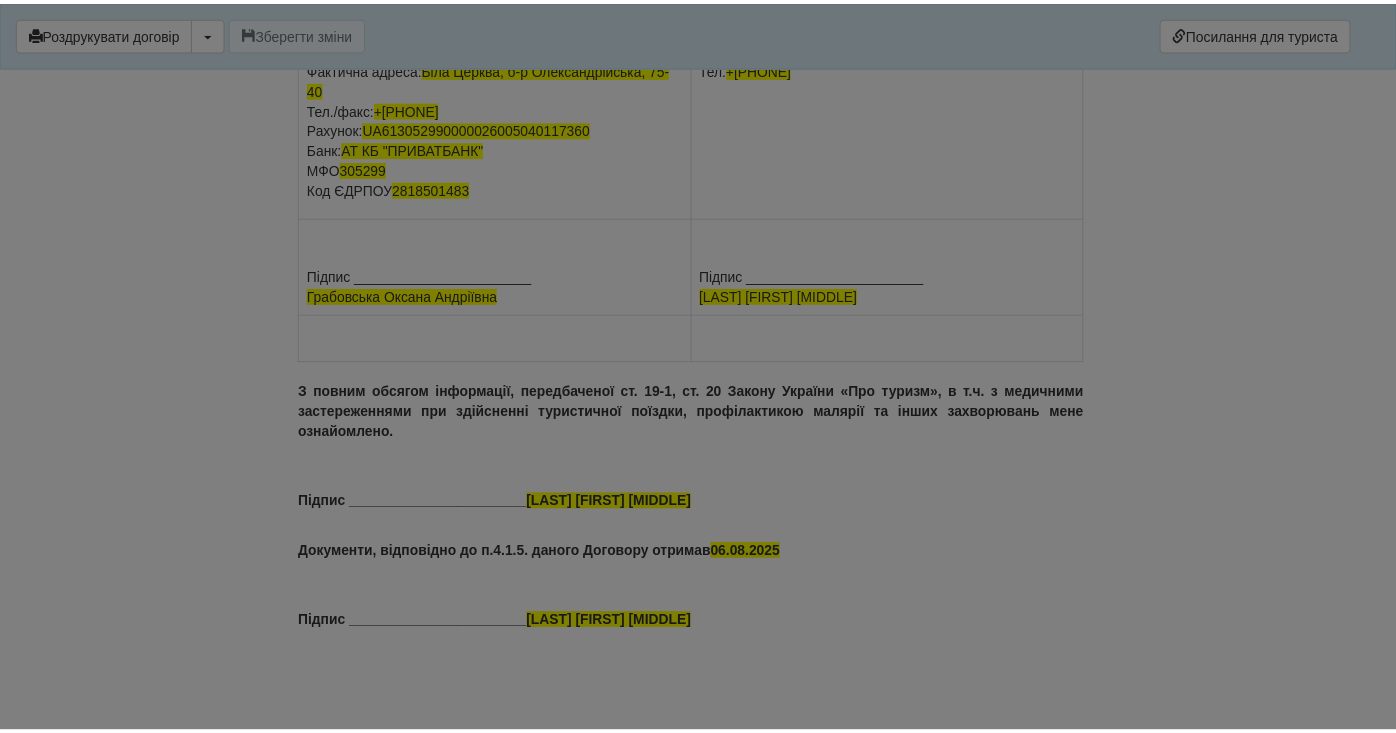 scroll, scrollTop: 11846, scrollLeft: 0, axis: vertical 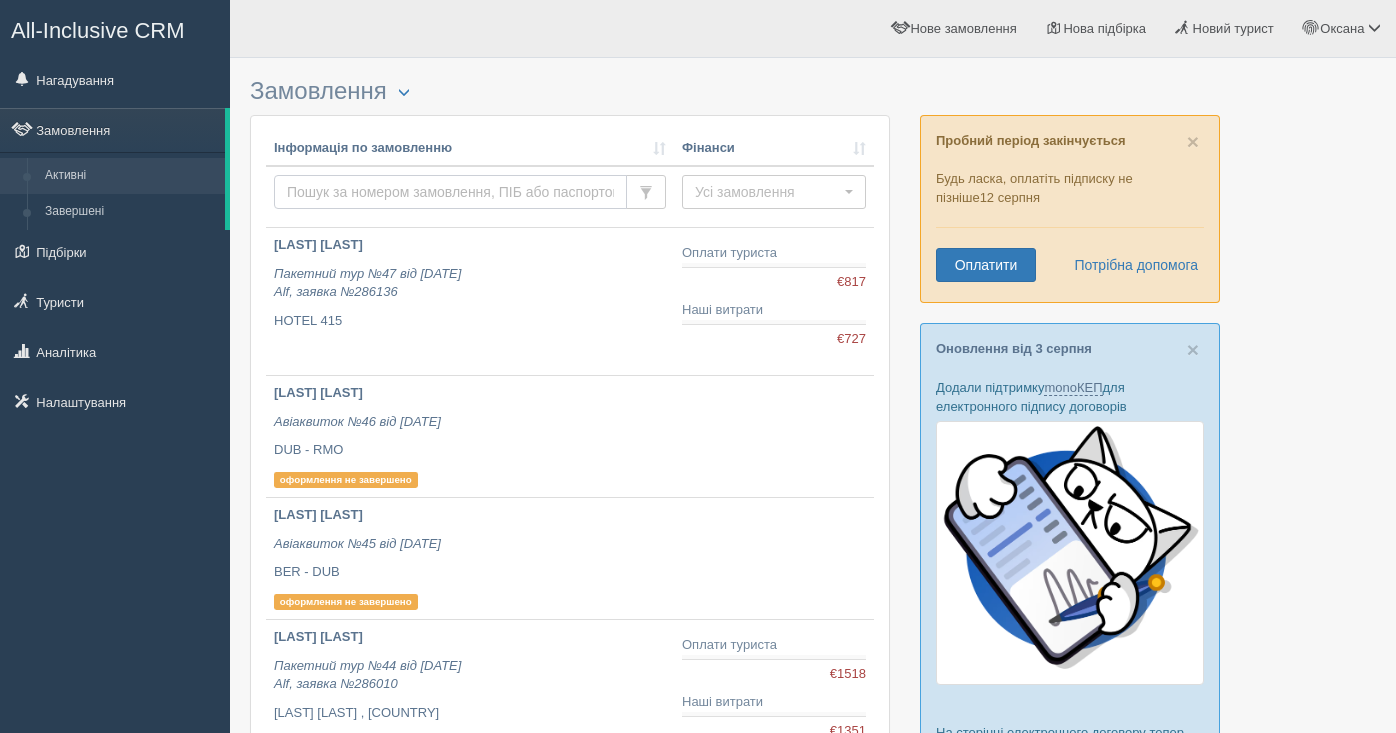 click at bounding box center [450, 192] 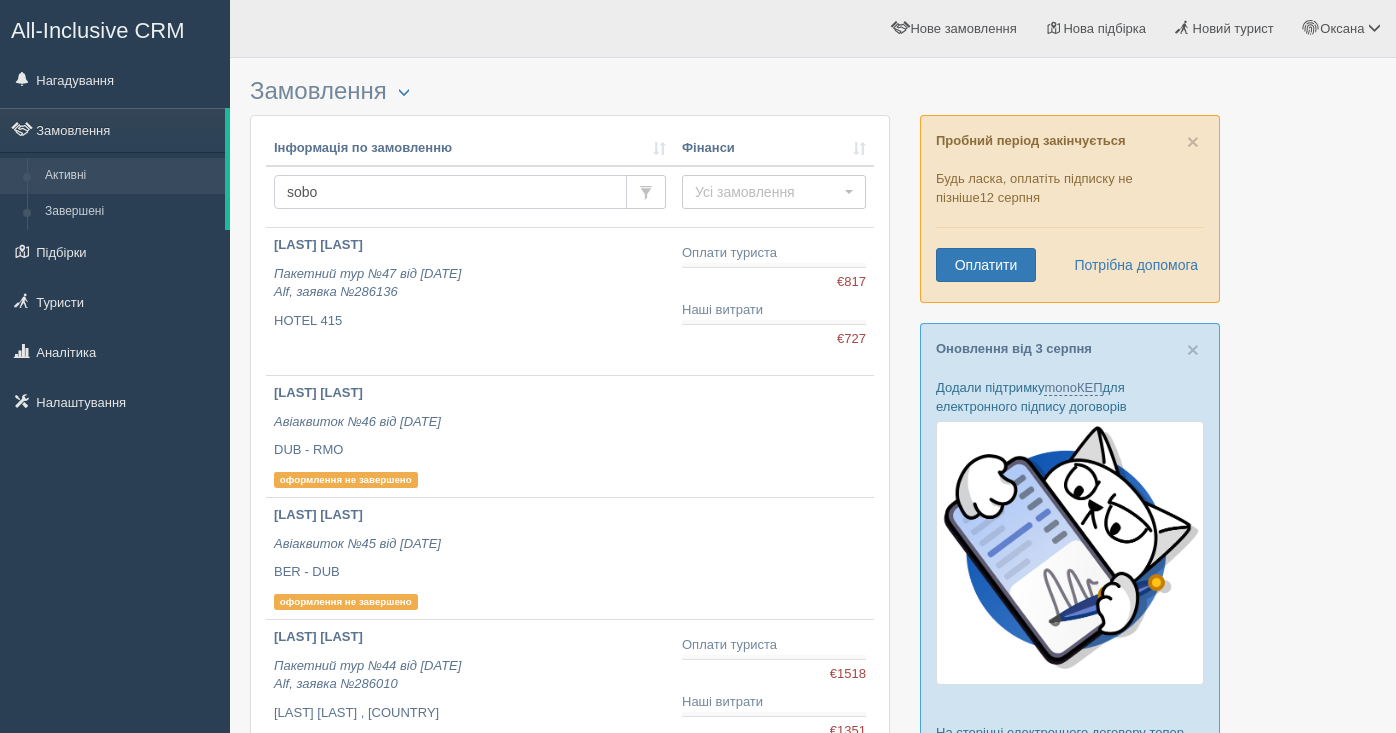 type on "sobol" 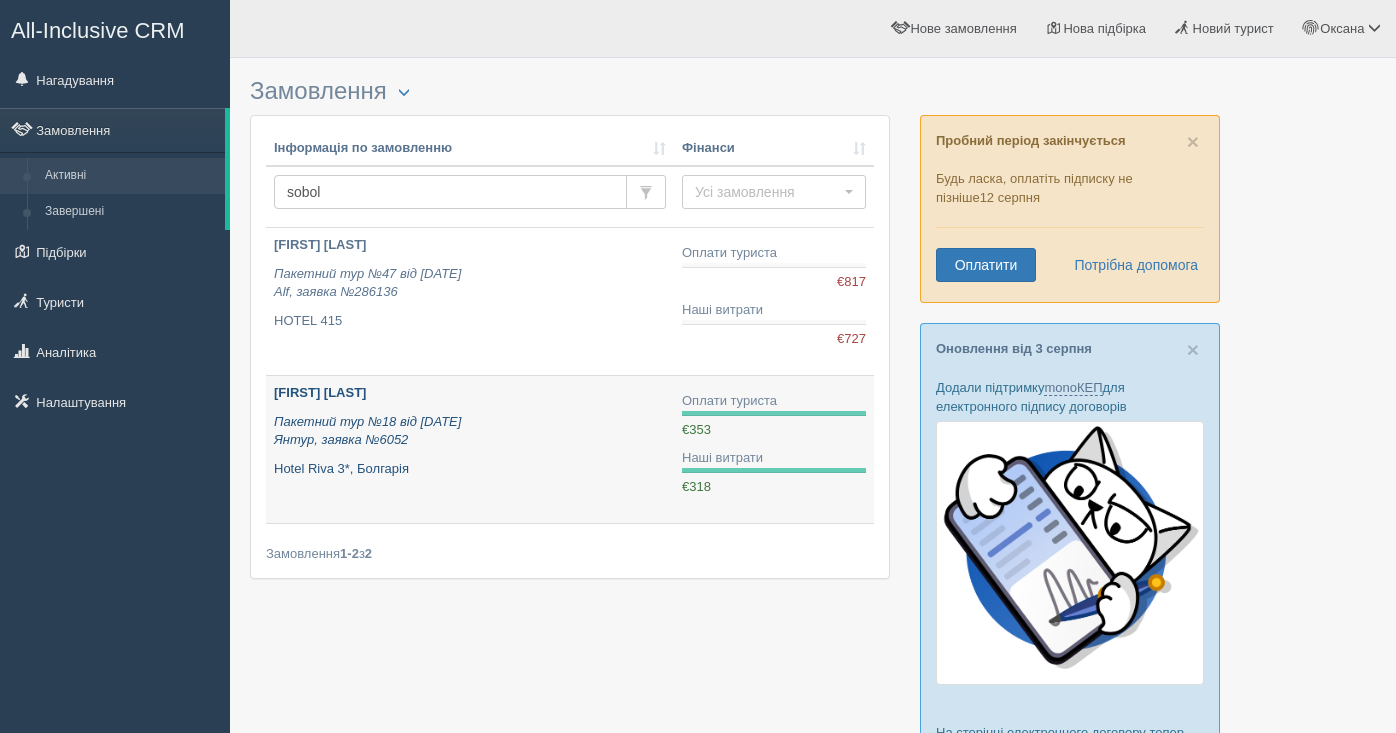 scroll, scrollTop: 0, scrollLeft: 0, axis: both 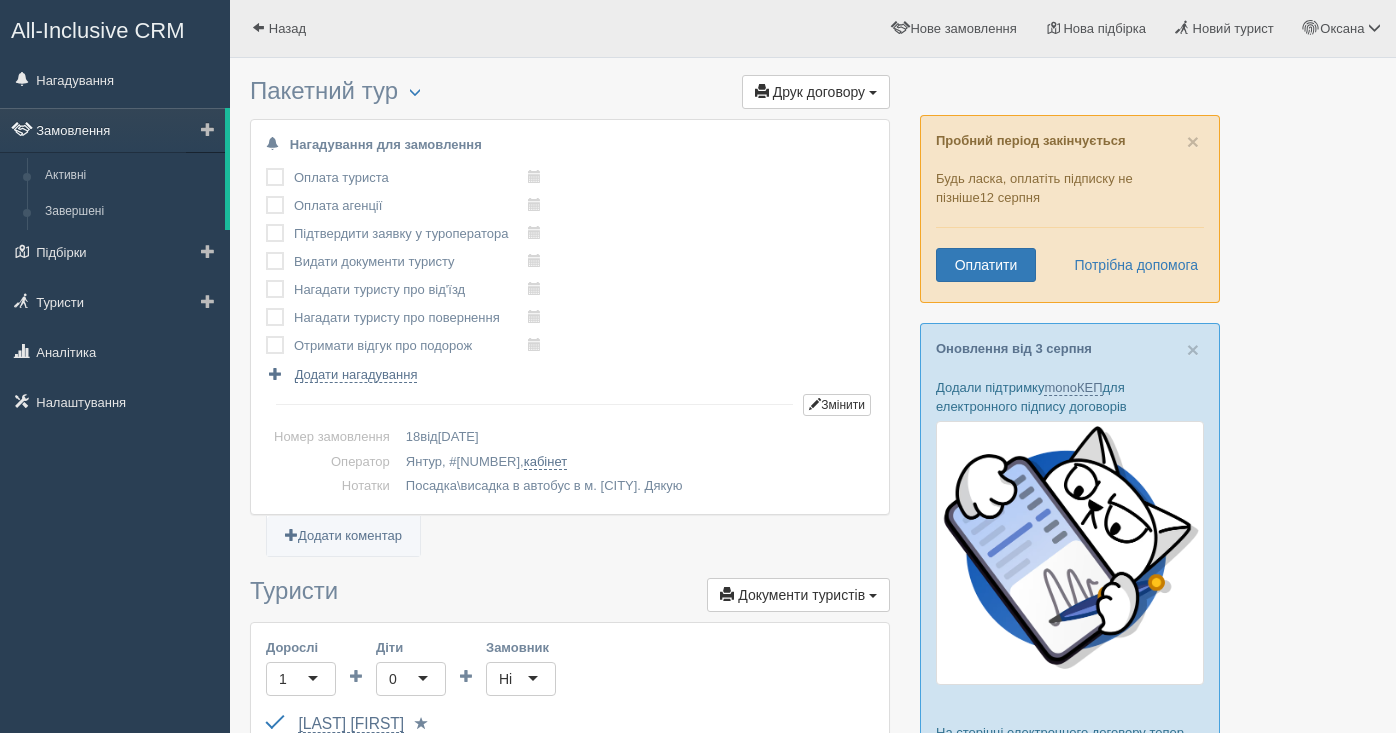 click on "Замовлення" at bounding box center [112, 130] 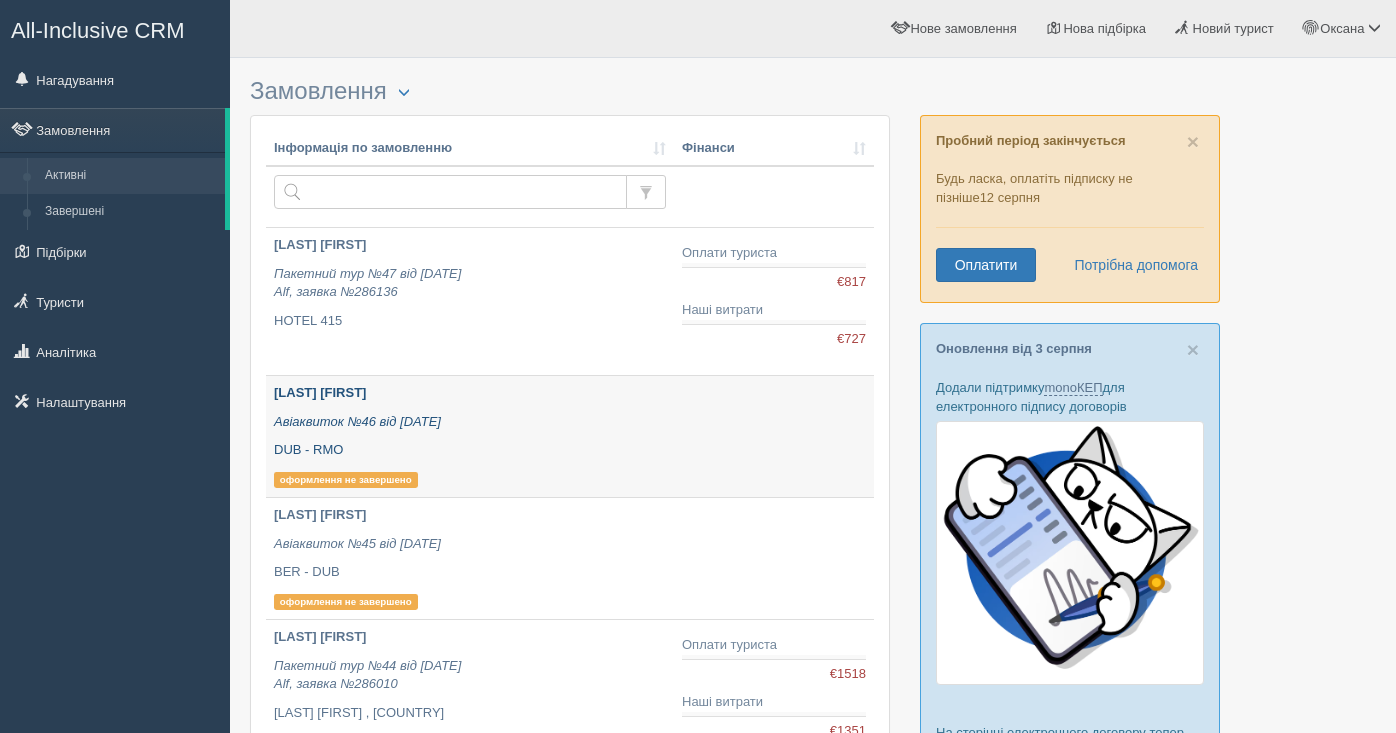 scroll, scrollTop: 0, scrollLeft: 0, axis: both 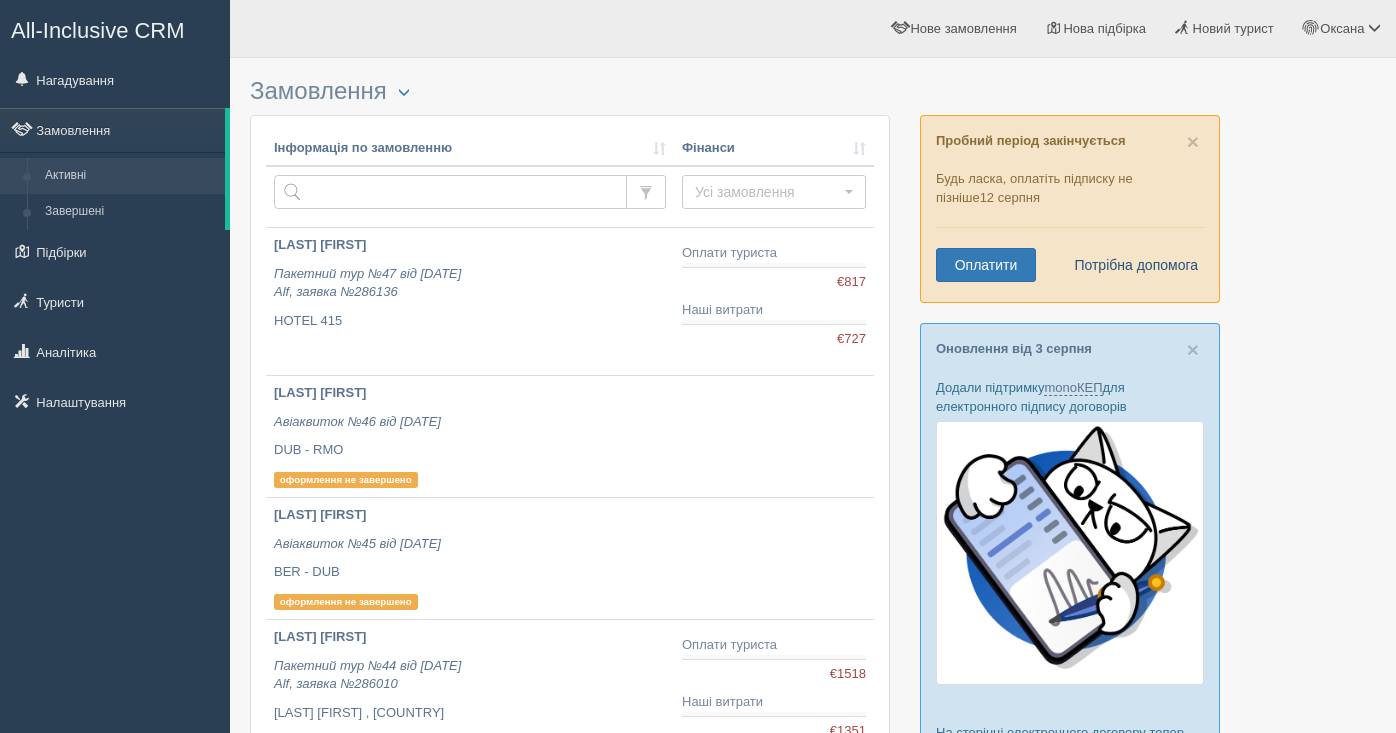 click on "Потрібна допомога" at bounding box center (1130, 265) 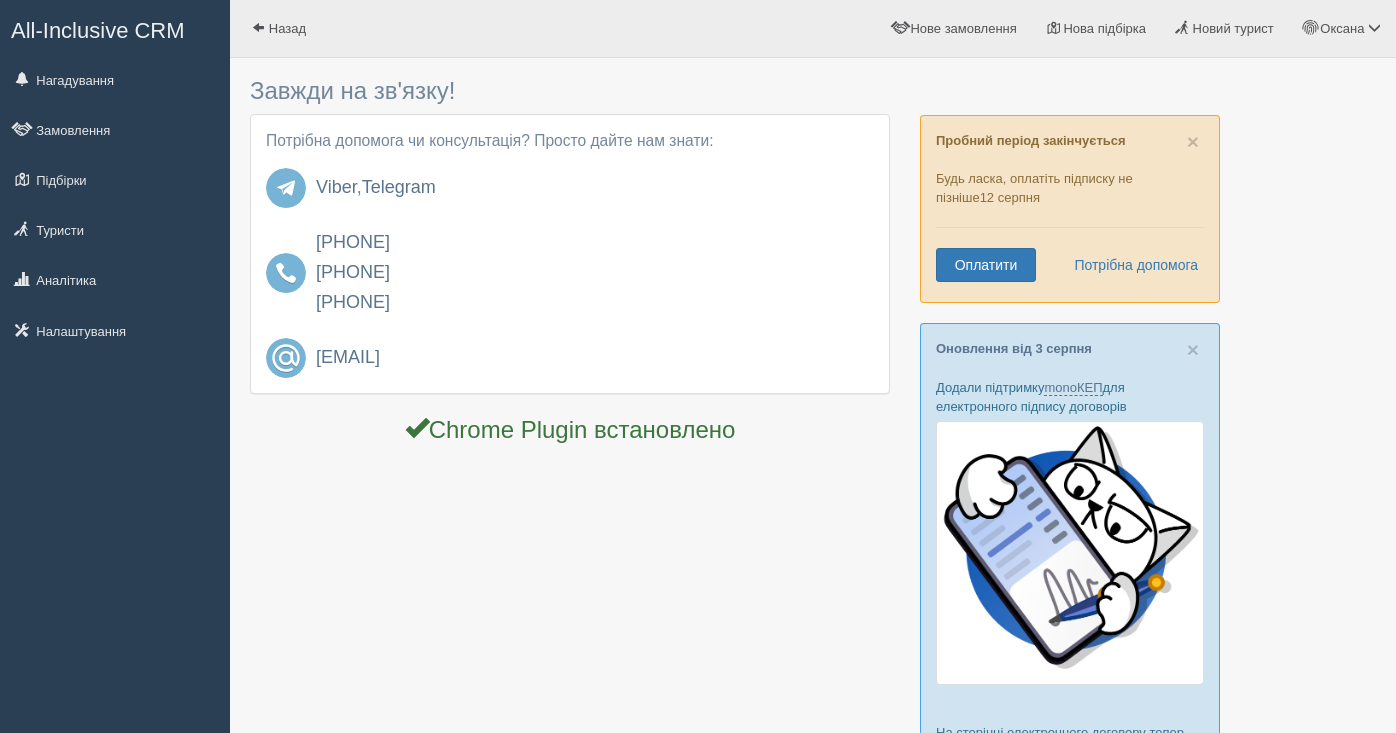 scroll, scrollTop: 0, scrollLeft: 0, axis: both 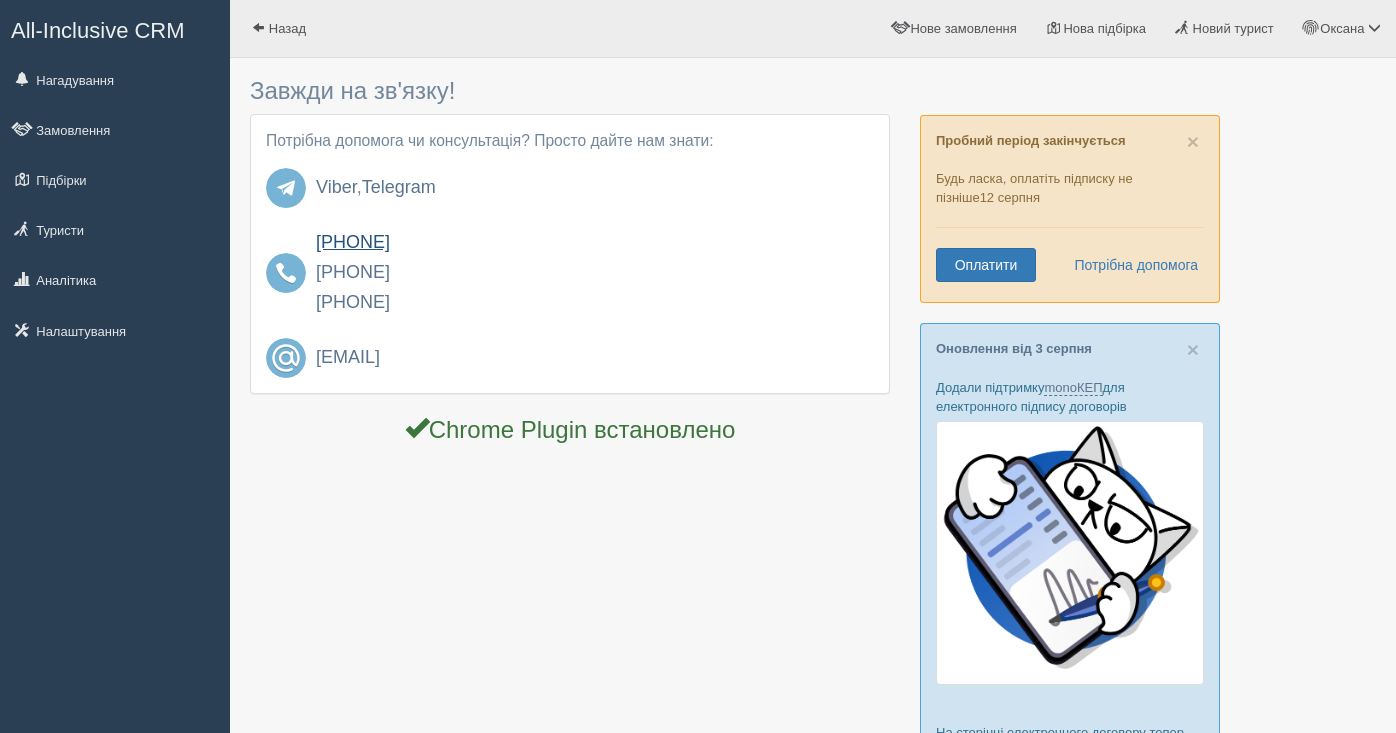 click on "[PHONE]" at bounding box center (353, 242) 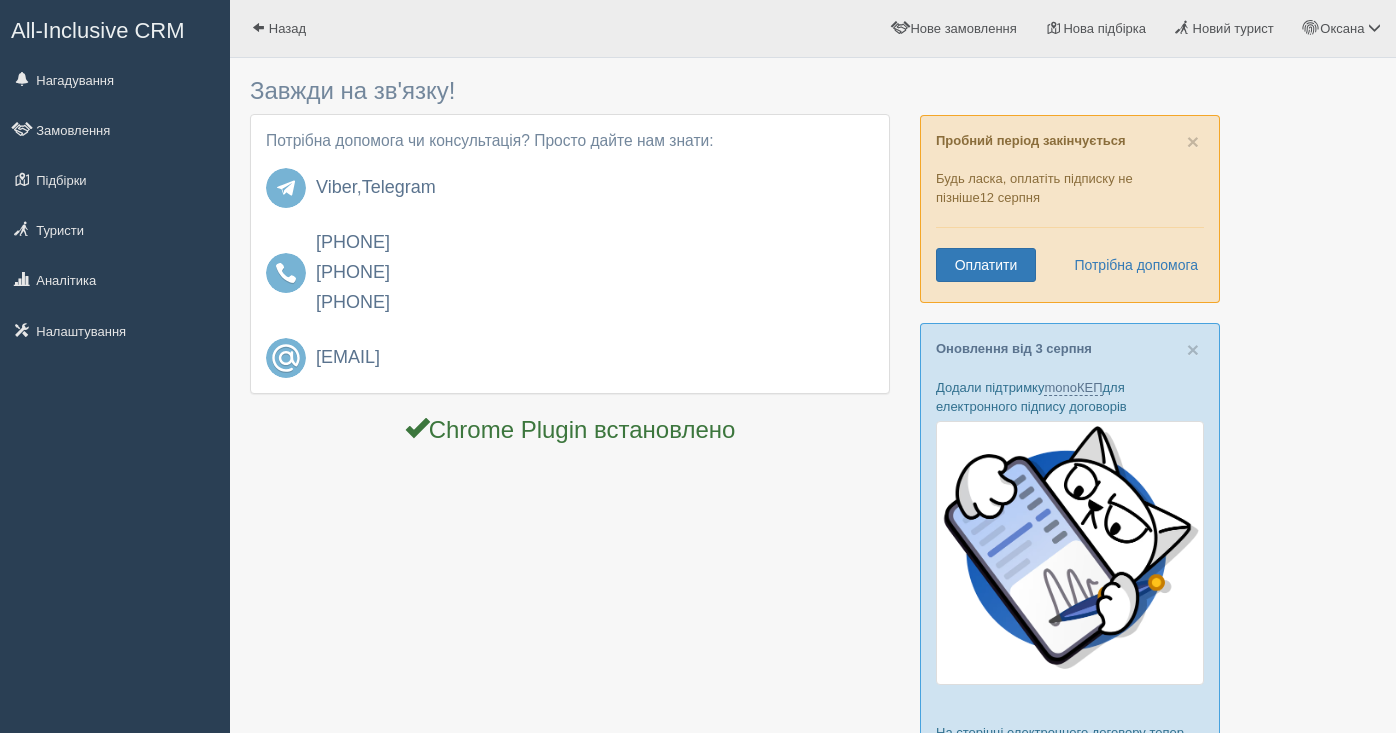drag, startPoint x: 455, startPoint y: 241, endPoint x: 293, endPoint y: 243, distance: 162.01234 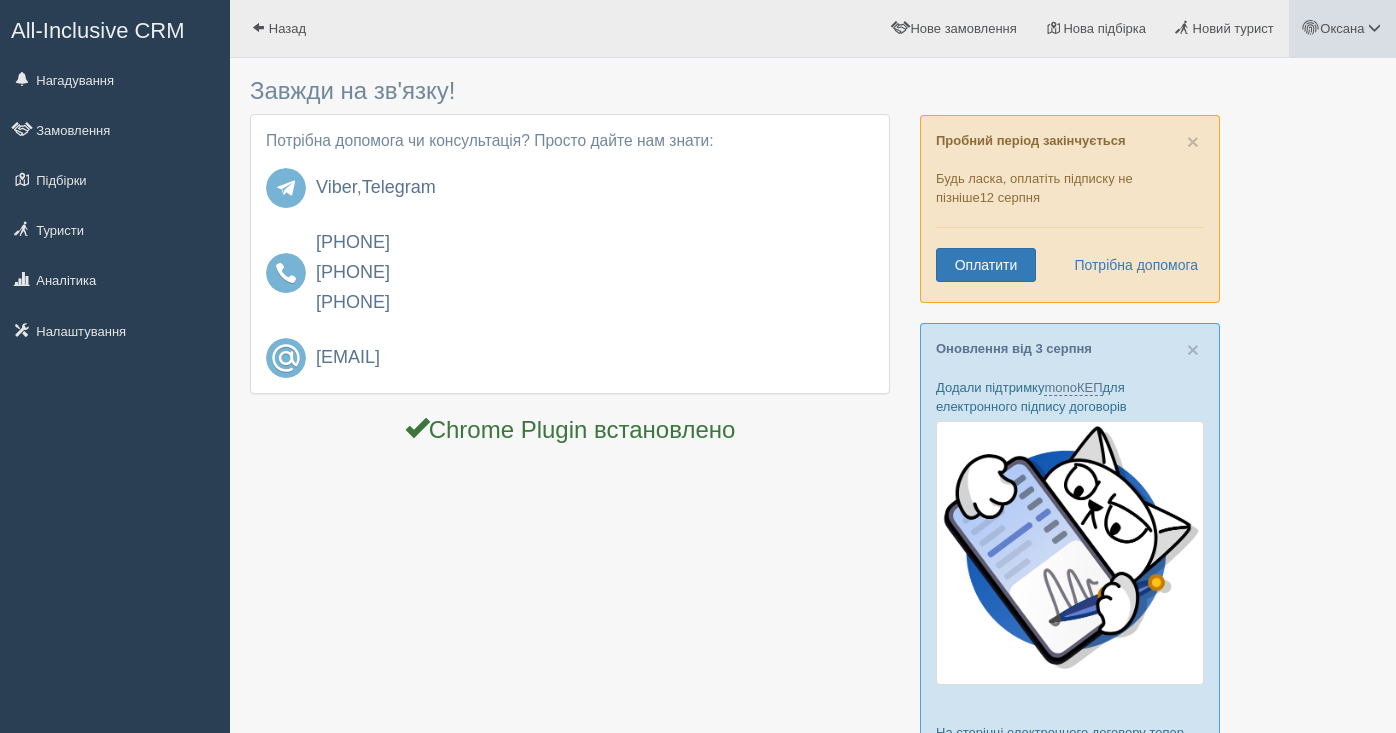 click on "Оксана" at bounding box center (1342, 28) 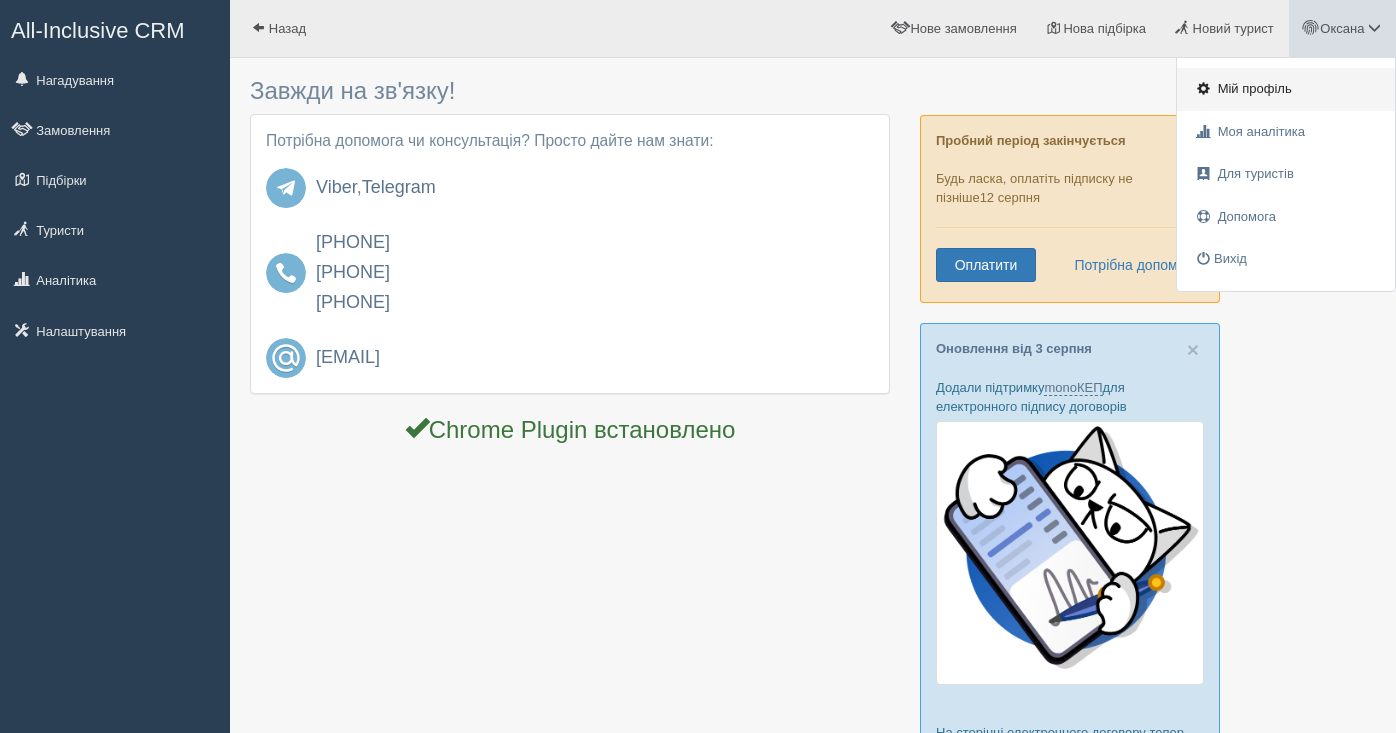 click on "Мій профіль" at bounding box center [1286, 89] 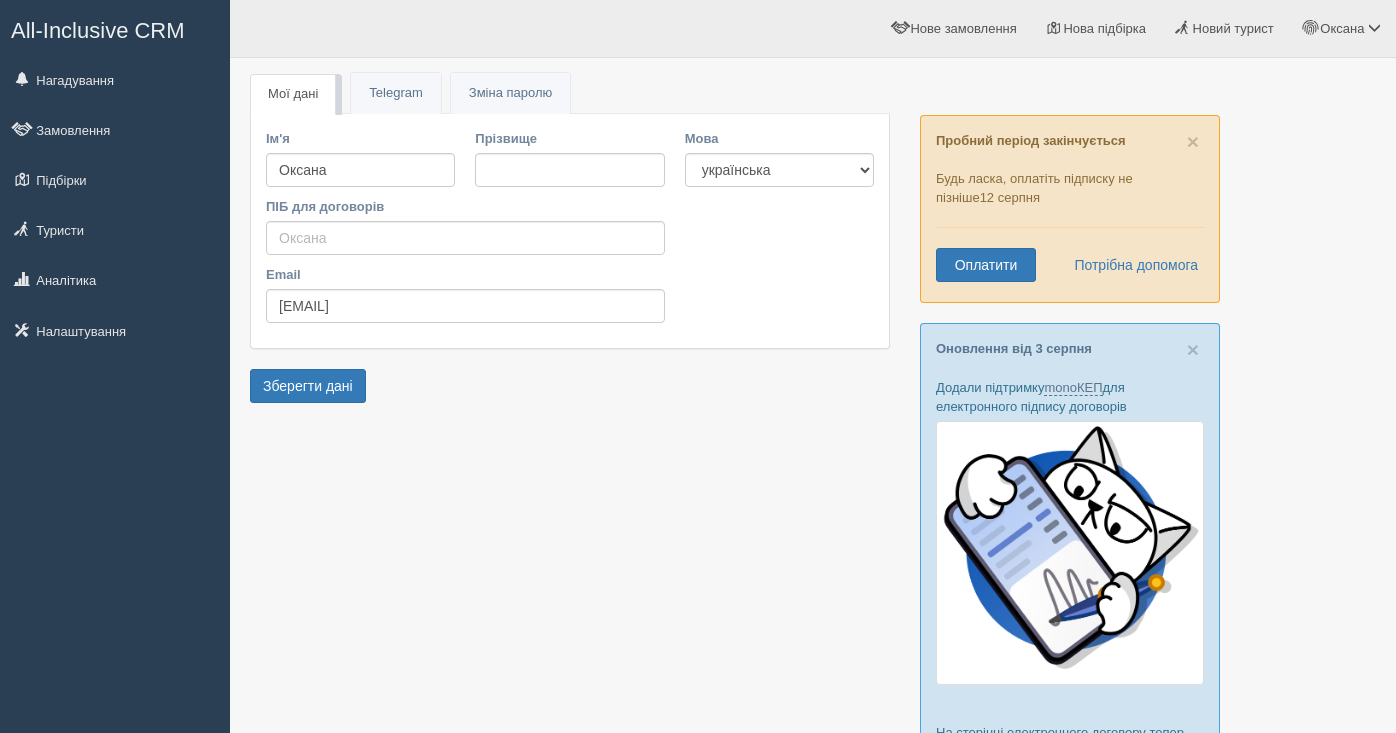 scroll, scrollTop: 0, scrollLeft: 0, axis: both 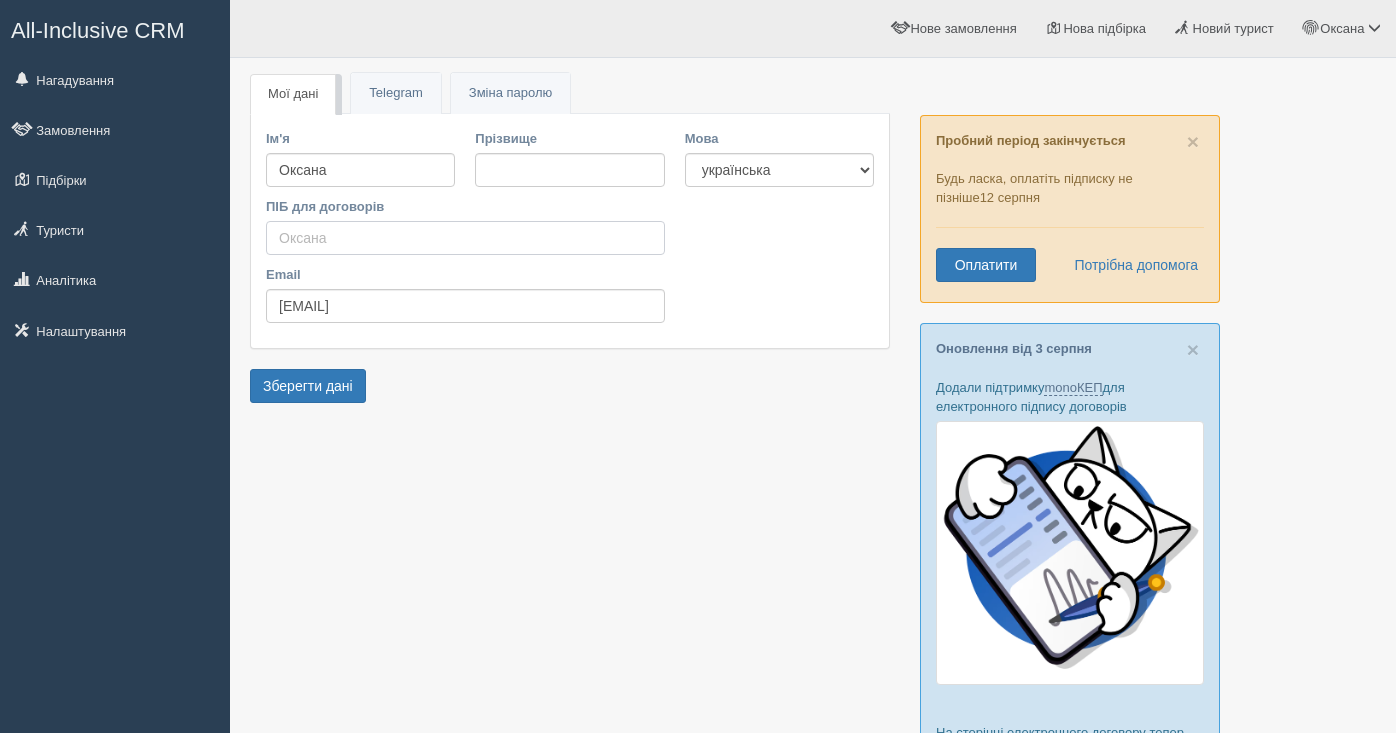 click on "ПІБ для договорів" at bounding box center [465, 238] 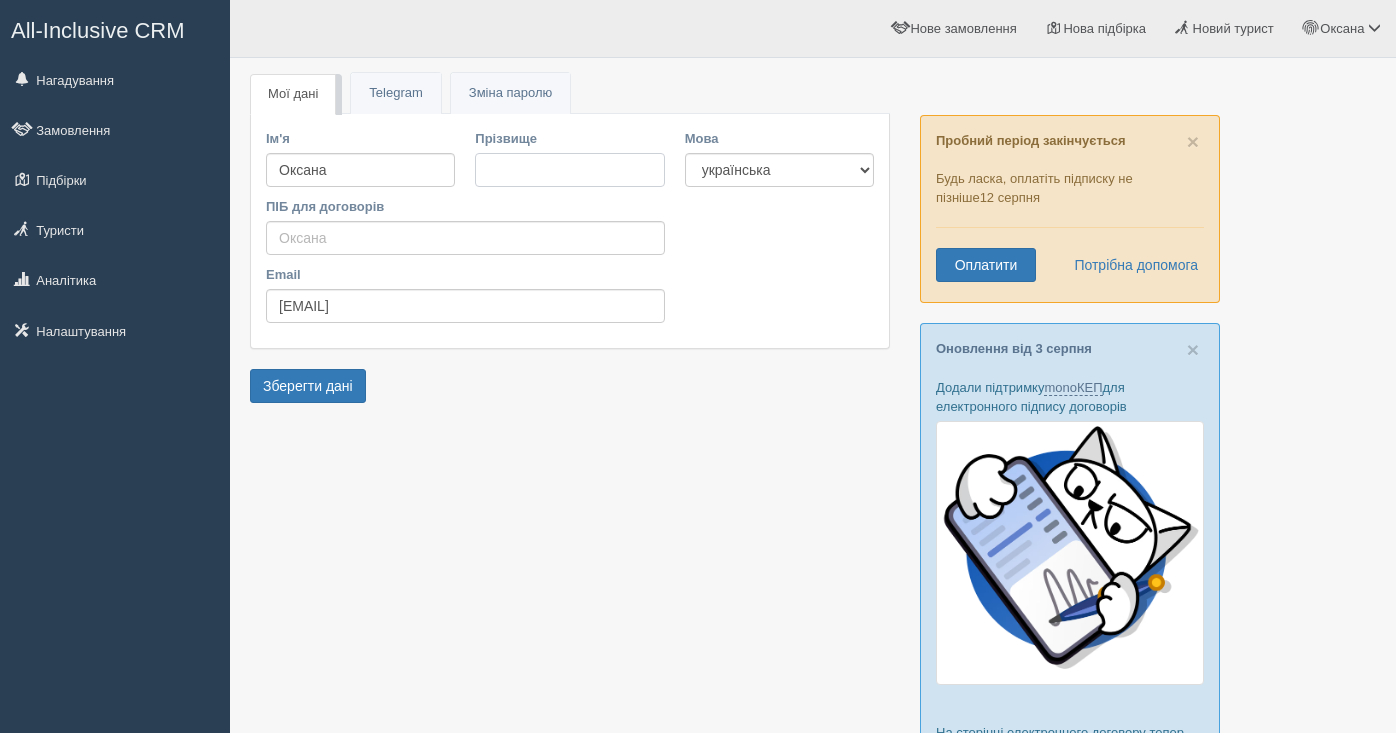 click on "Прізвище" at bounding box center (569, 170) 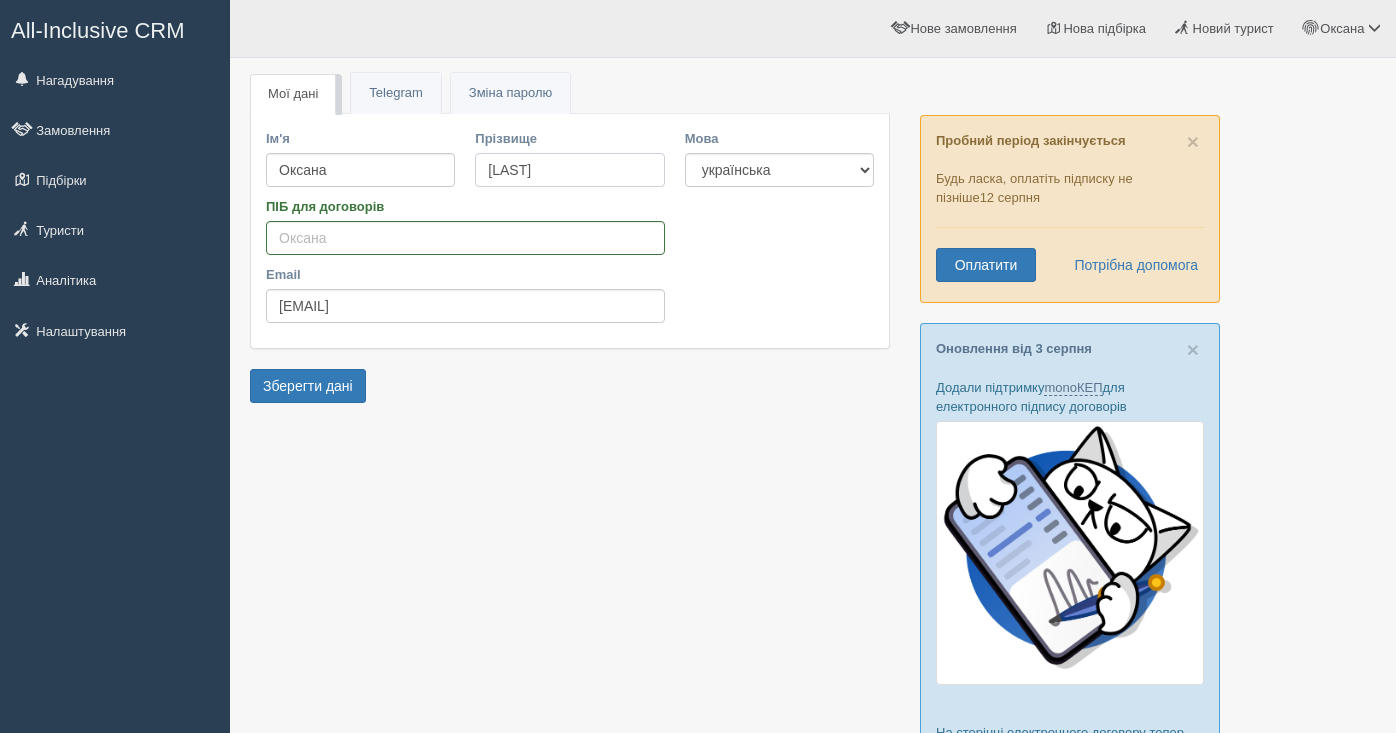 type on "ГРАБОВСЬКА" 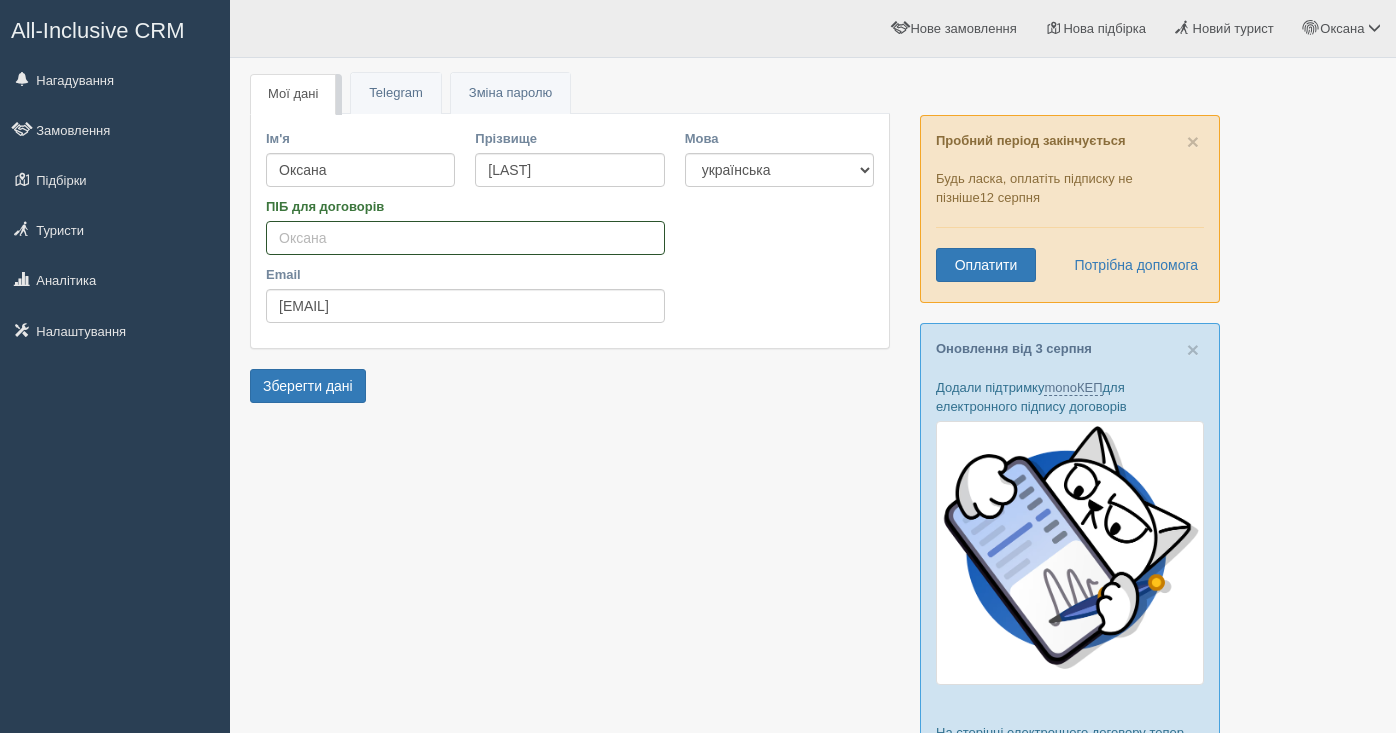 click on "ПІБ для договорів" at bounding box center (465, 238) 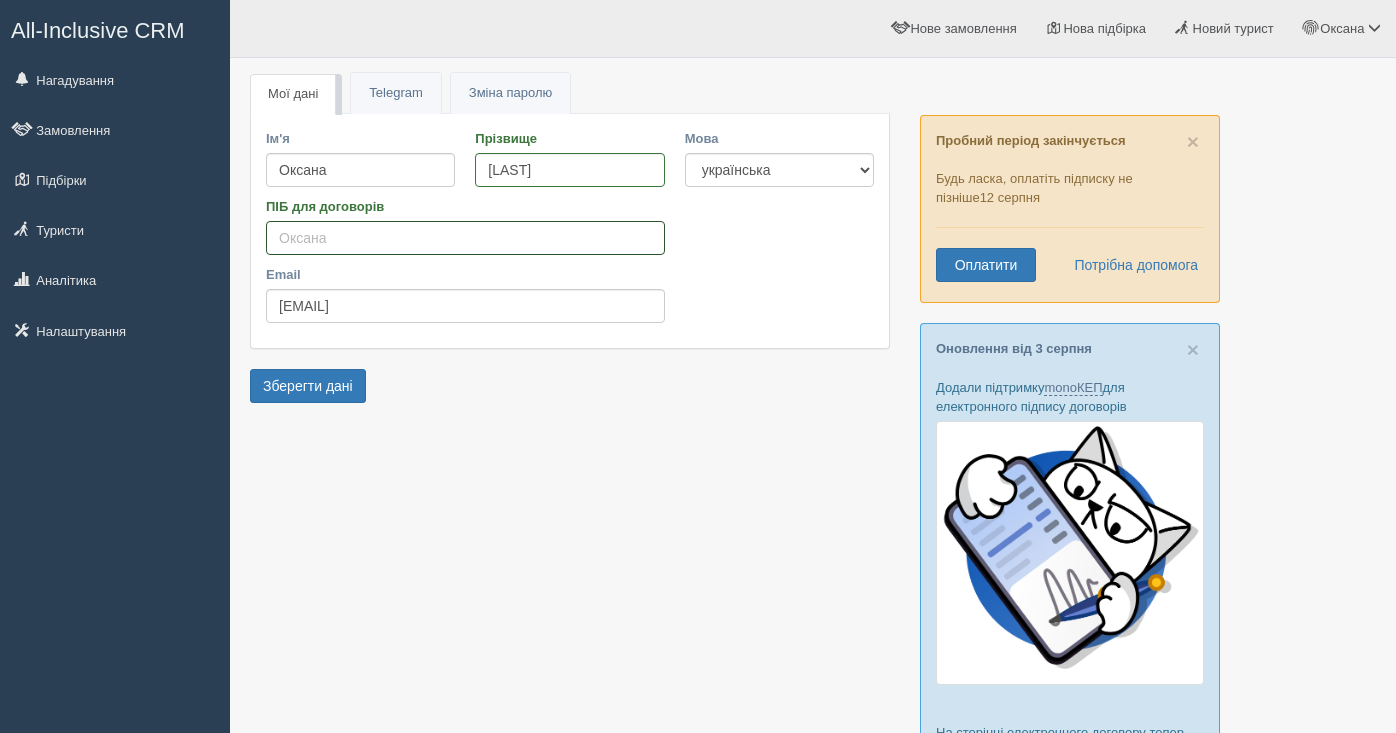 type on "Р" 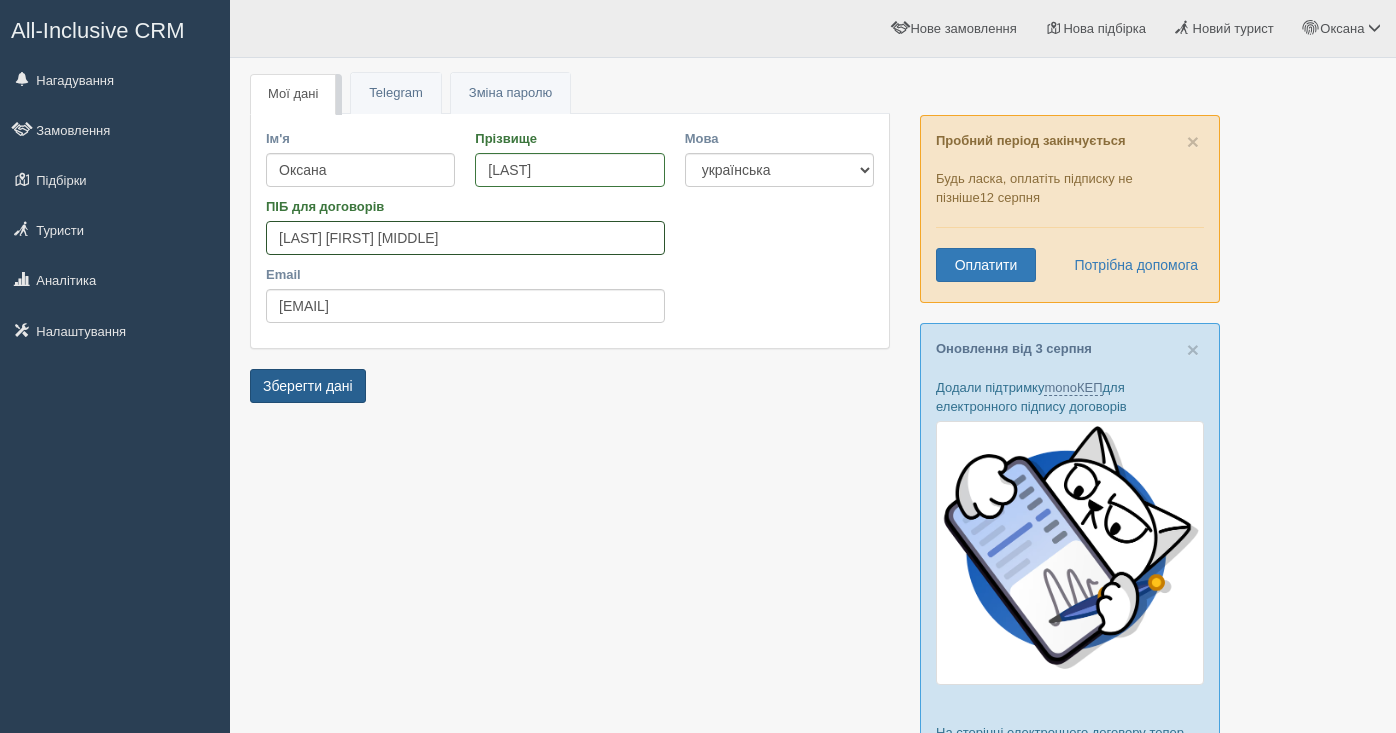 type on "ГРАБОВСЬКА ОКСАНА АНДРІЇВНА" 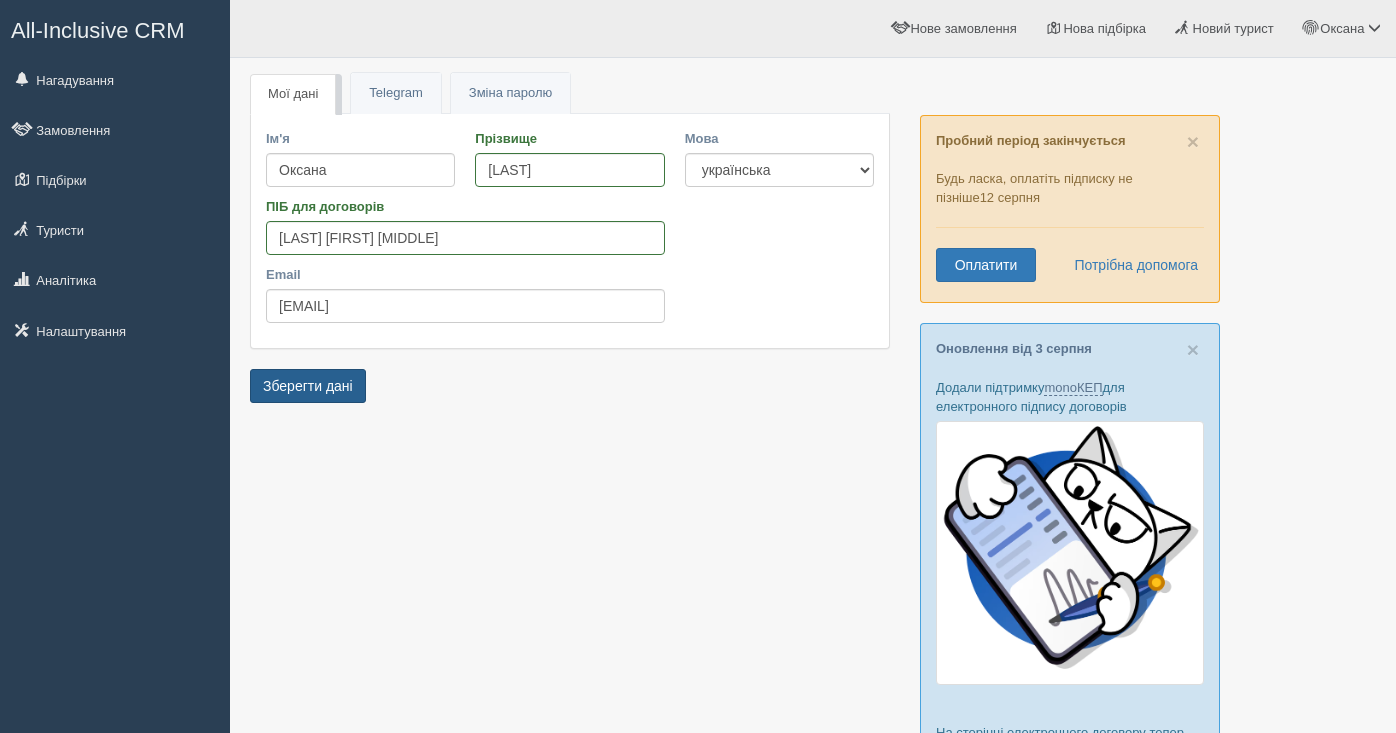 click on "Зберегти дані" at bounding box center [308, 386] 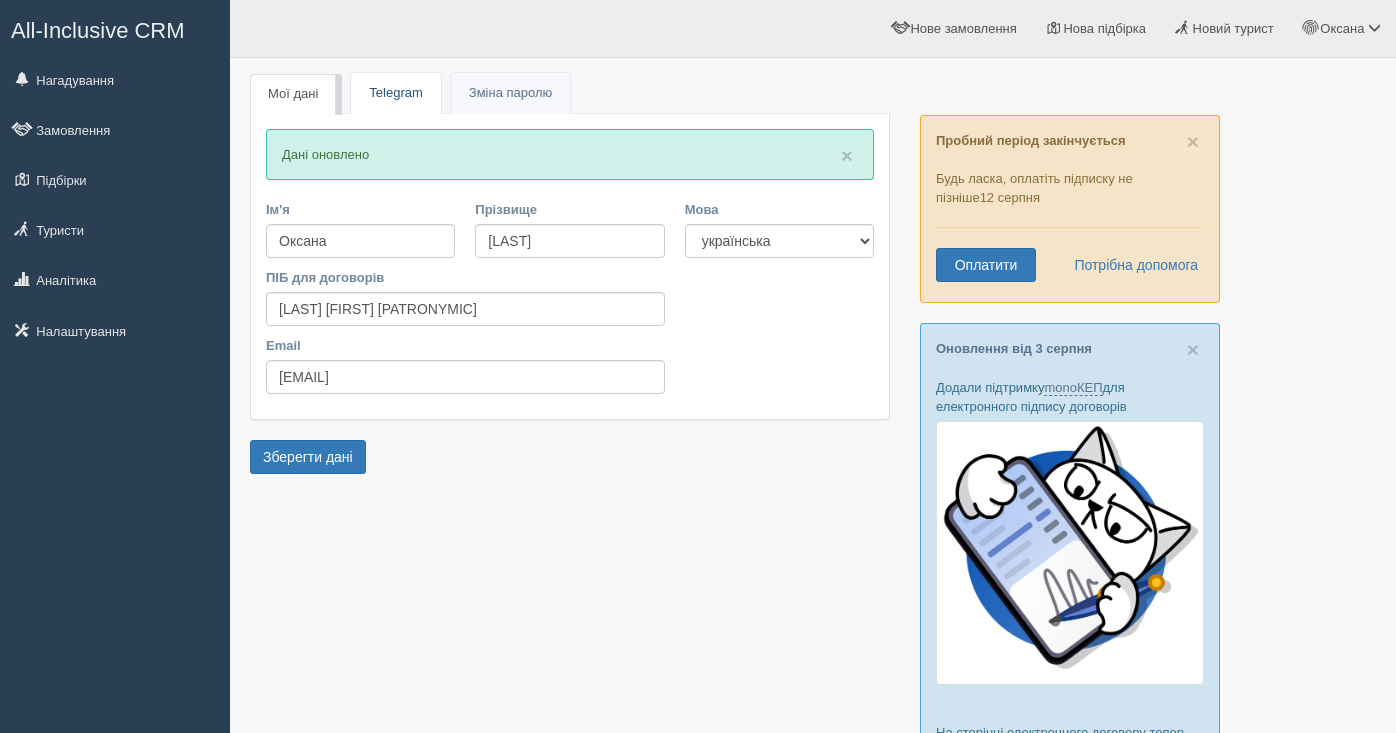 scroll, scrollTop: 0, scrollLeft: 0, axis: both 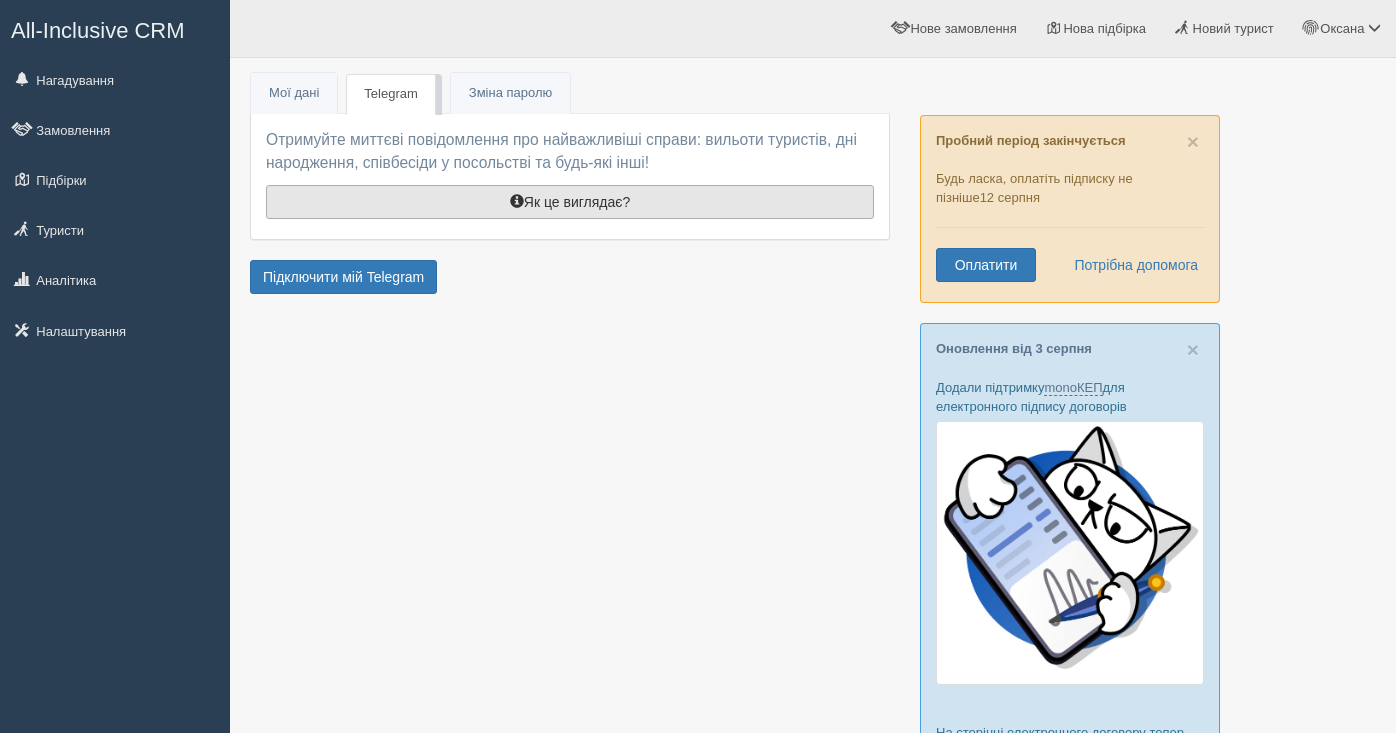 click at bounding box center (517, 201) 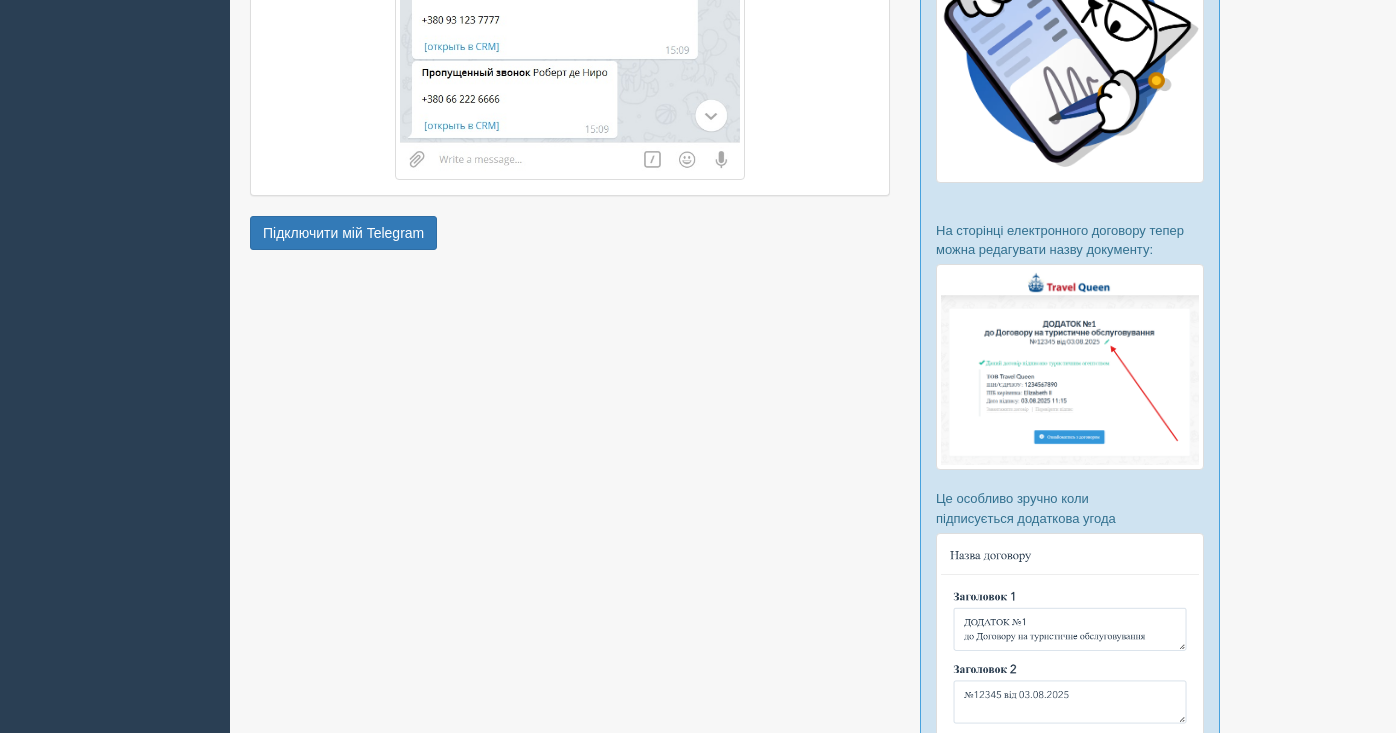 scroll, scrollTop: 585, scrollLeft: 0, axis: vertical 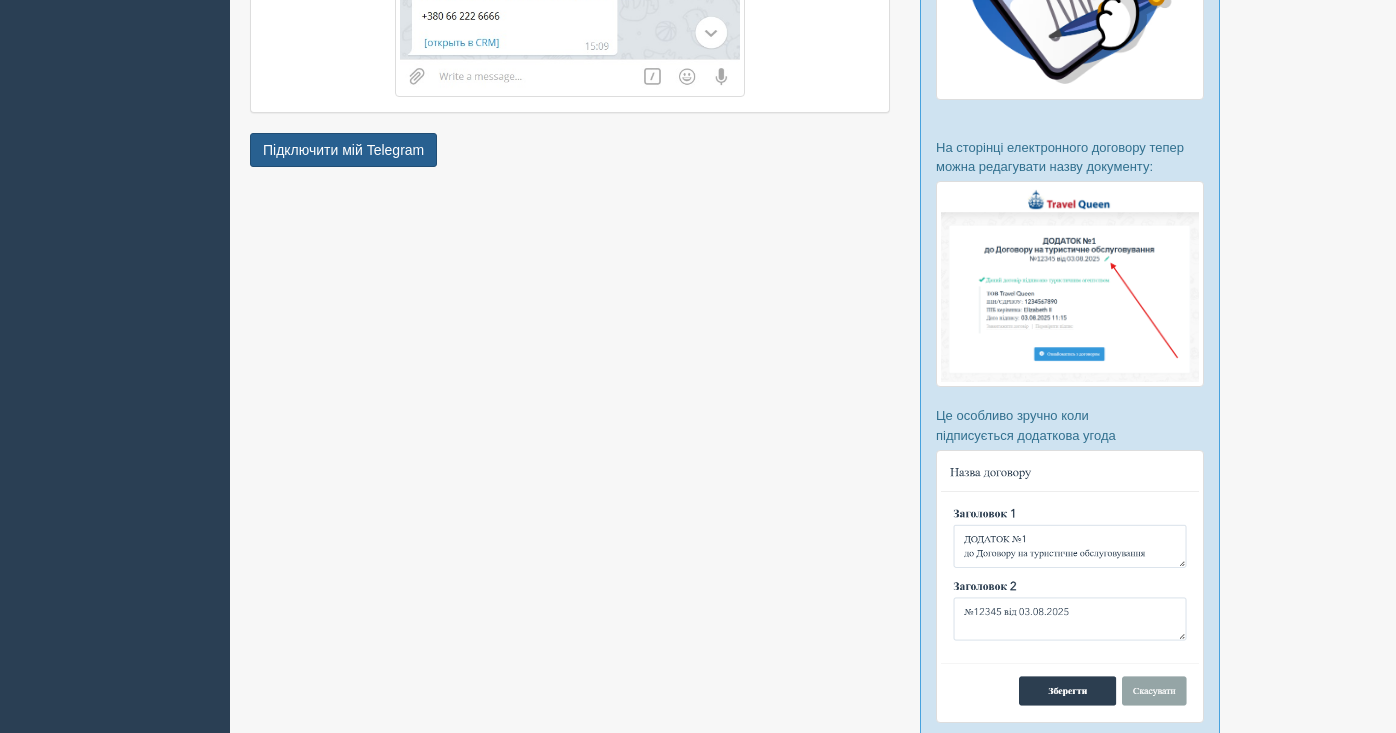 click on "Підключити мій Telegram" at bounding box center (343, 150) 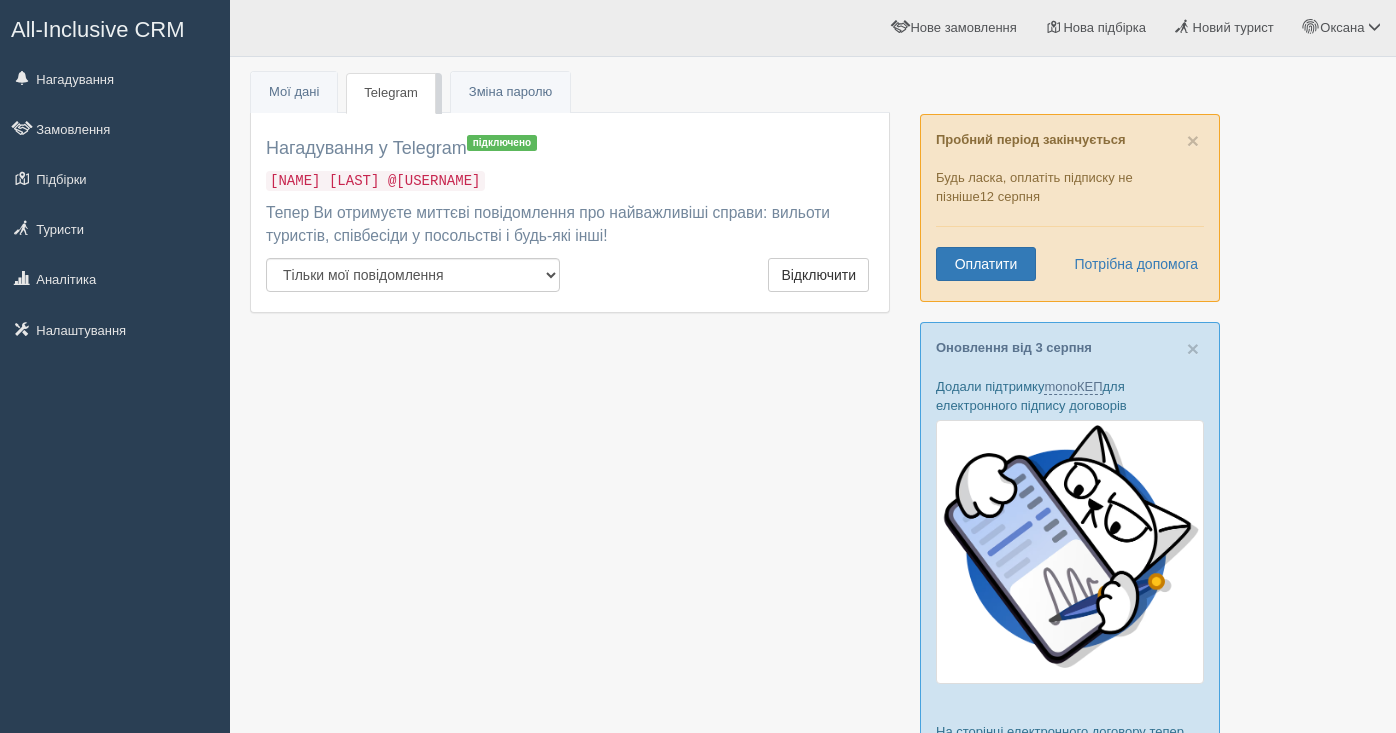 scroll, scrollTop: 0, scrollLeft: 0, axis: both 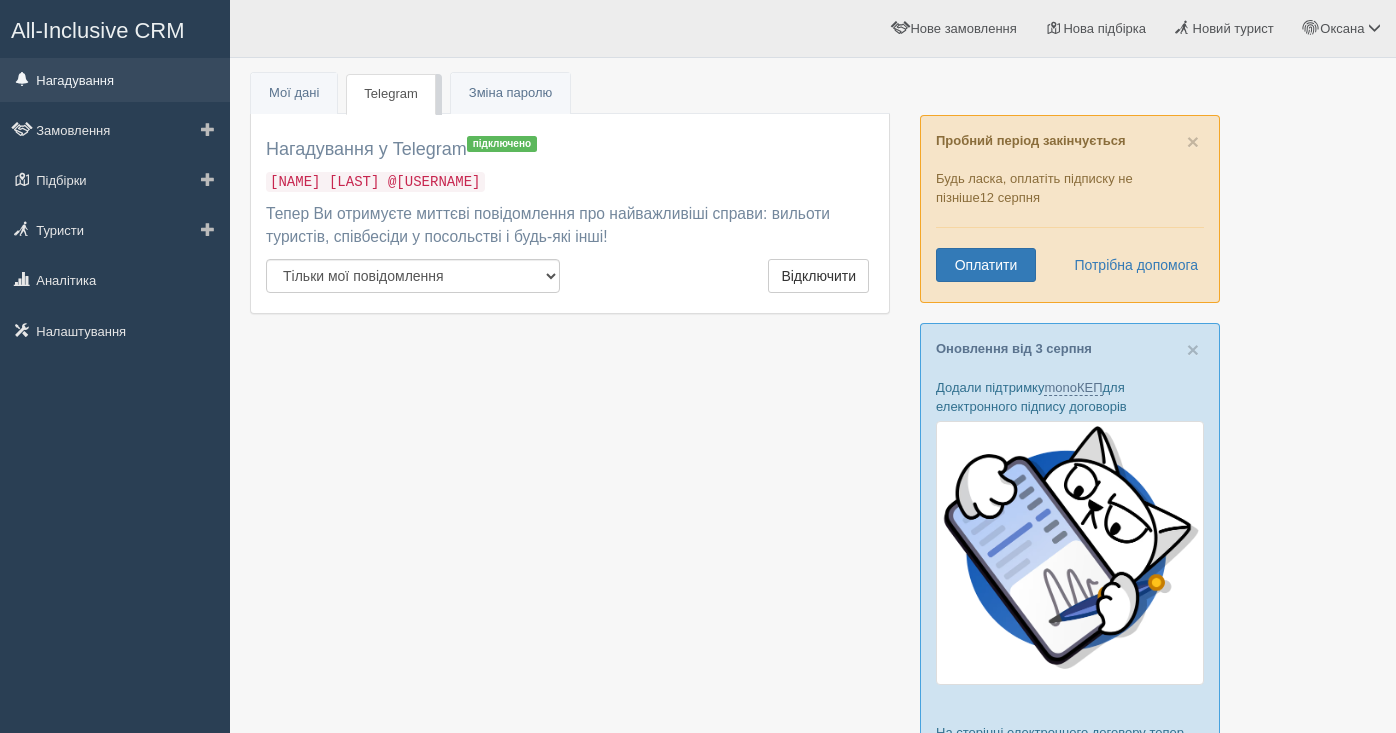 click on "Нагадування" at bounding box center (115, 80) 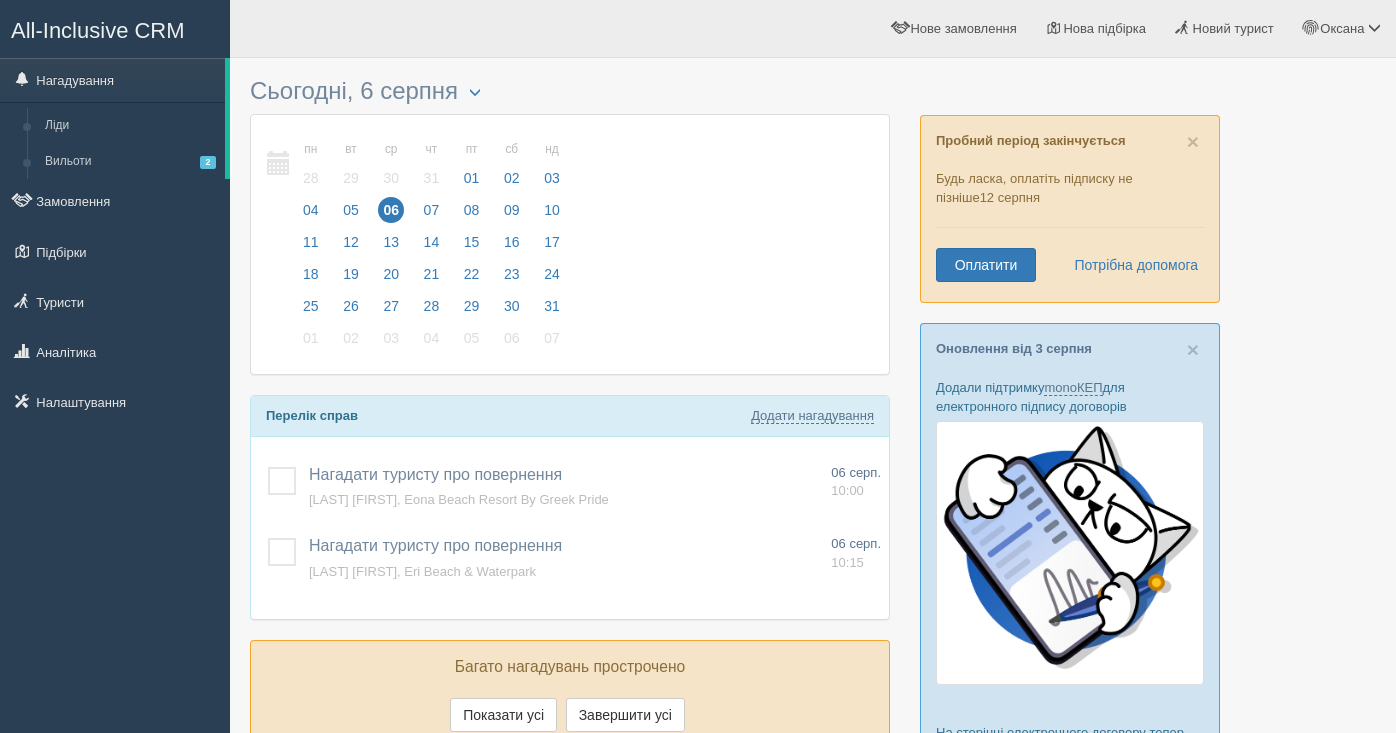 scroll, scrollTop: 0, scrollLeft: 0, axis: both 